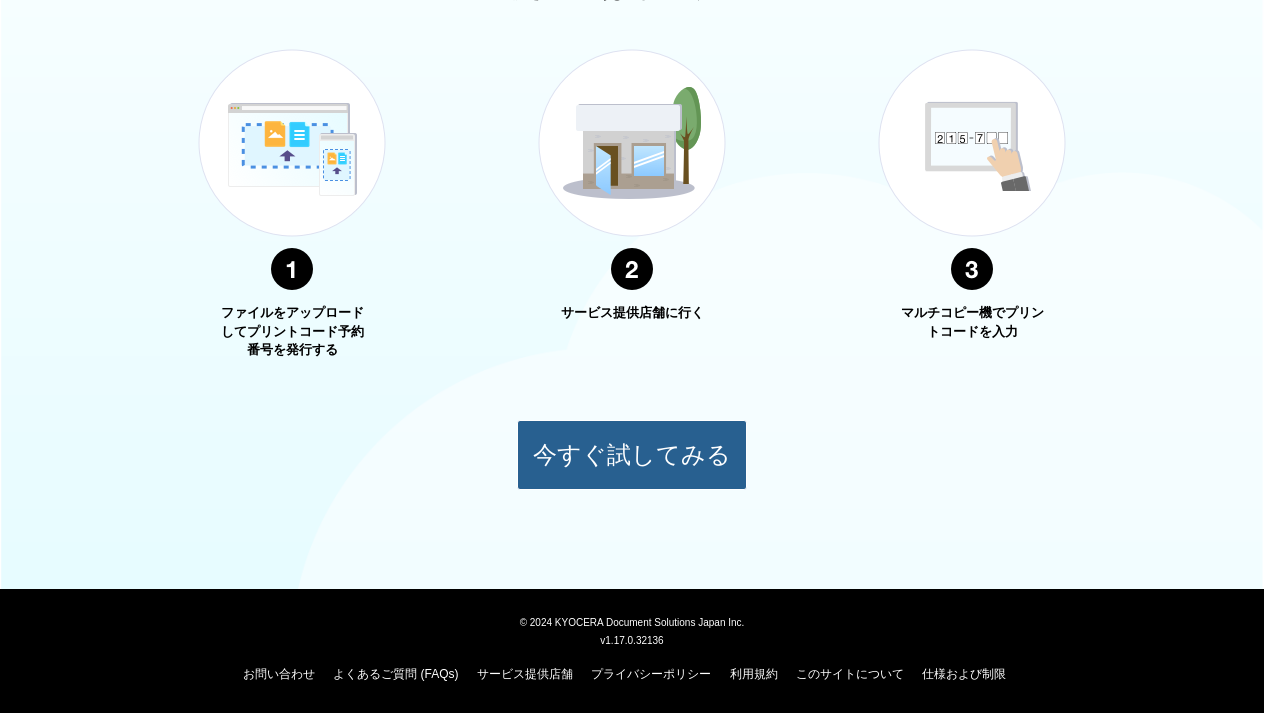 scroll, scrollTop: 750, scrollLeft: 0, axis: vertical 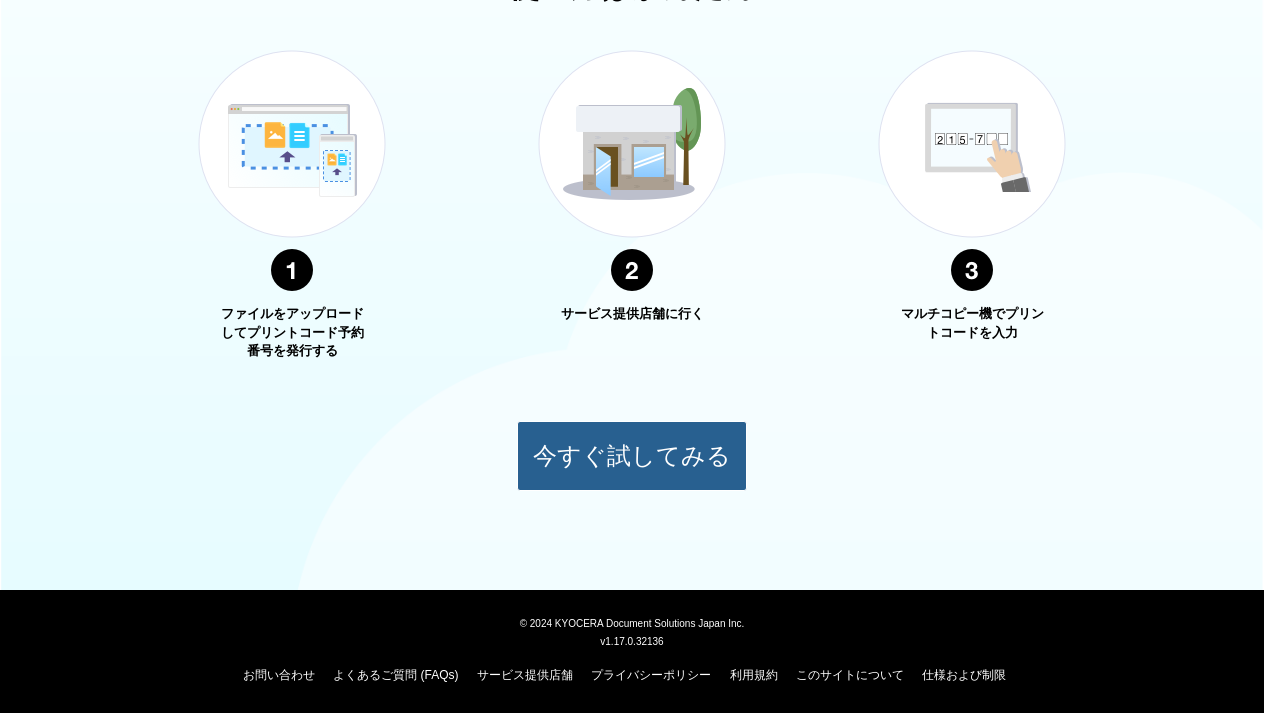 click on "今すぐ試してみる" at bounding box center (632, 456) 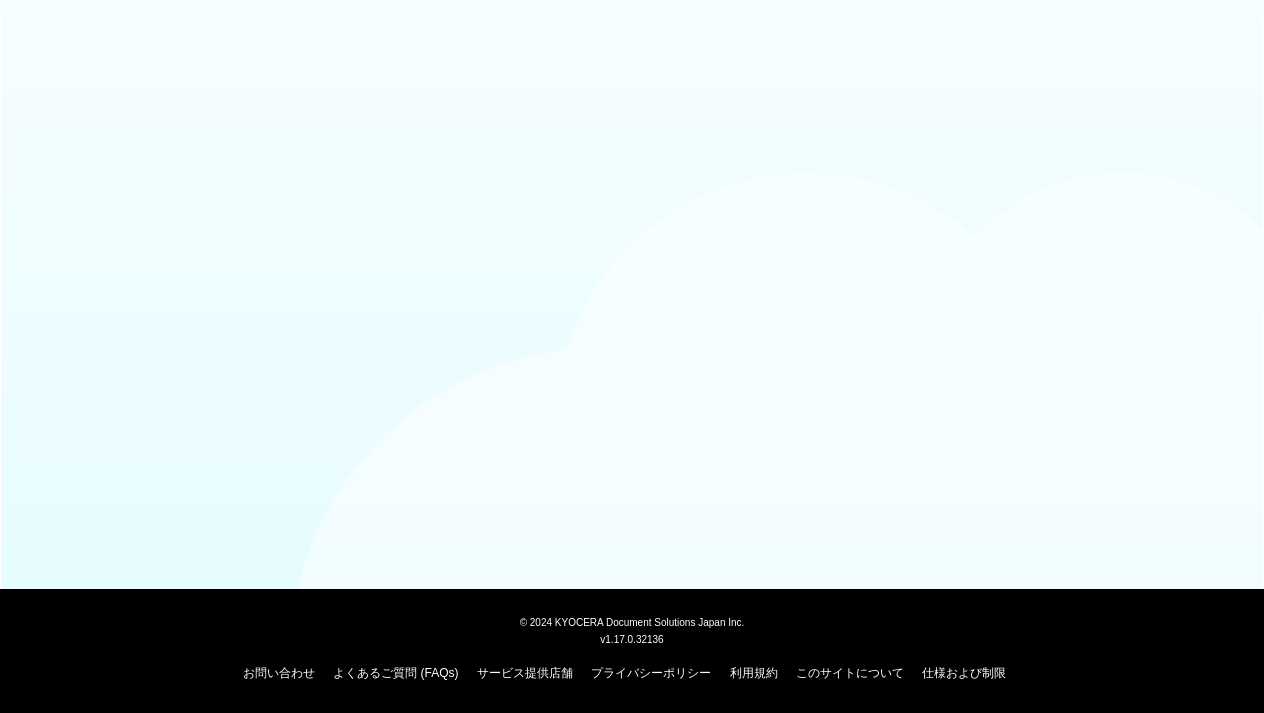scroll, scrollTop: 0, scrollLeft: 0, axis: both 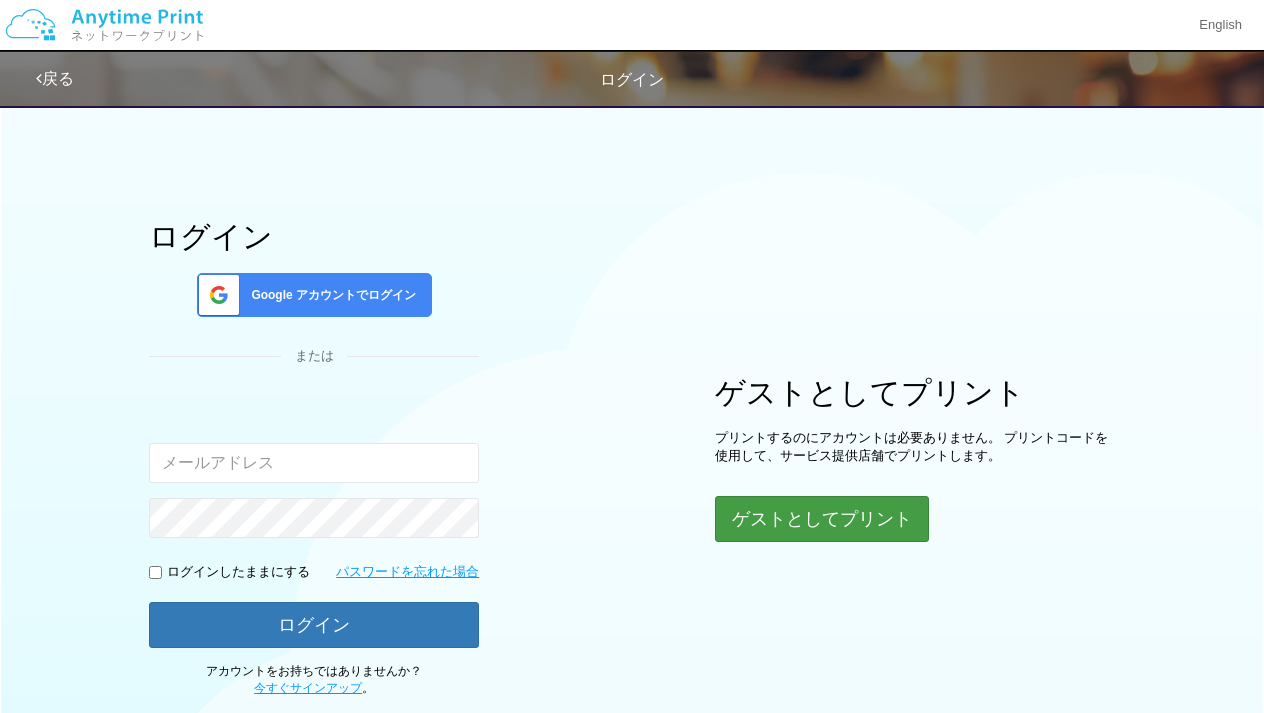 click on "ゲストとしてプリント" at bounding box center (822, 519) 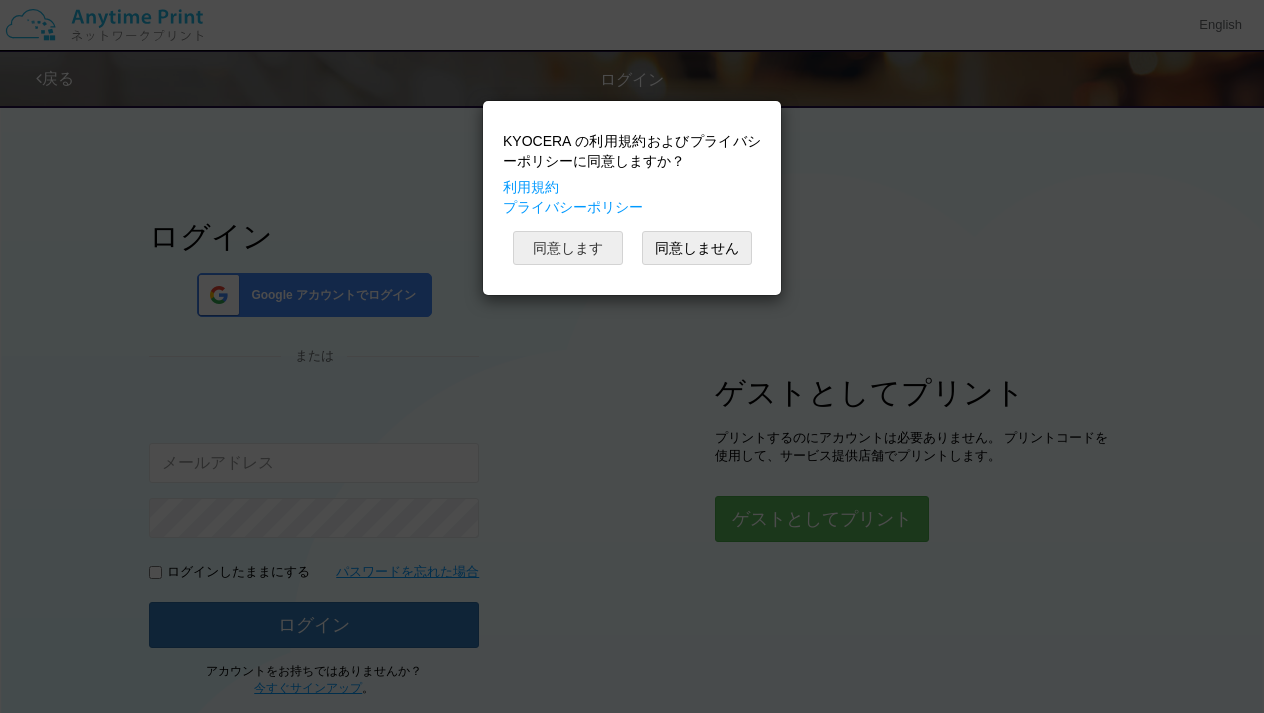 click on "同意します" at bounding box center (568, 248) 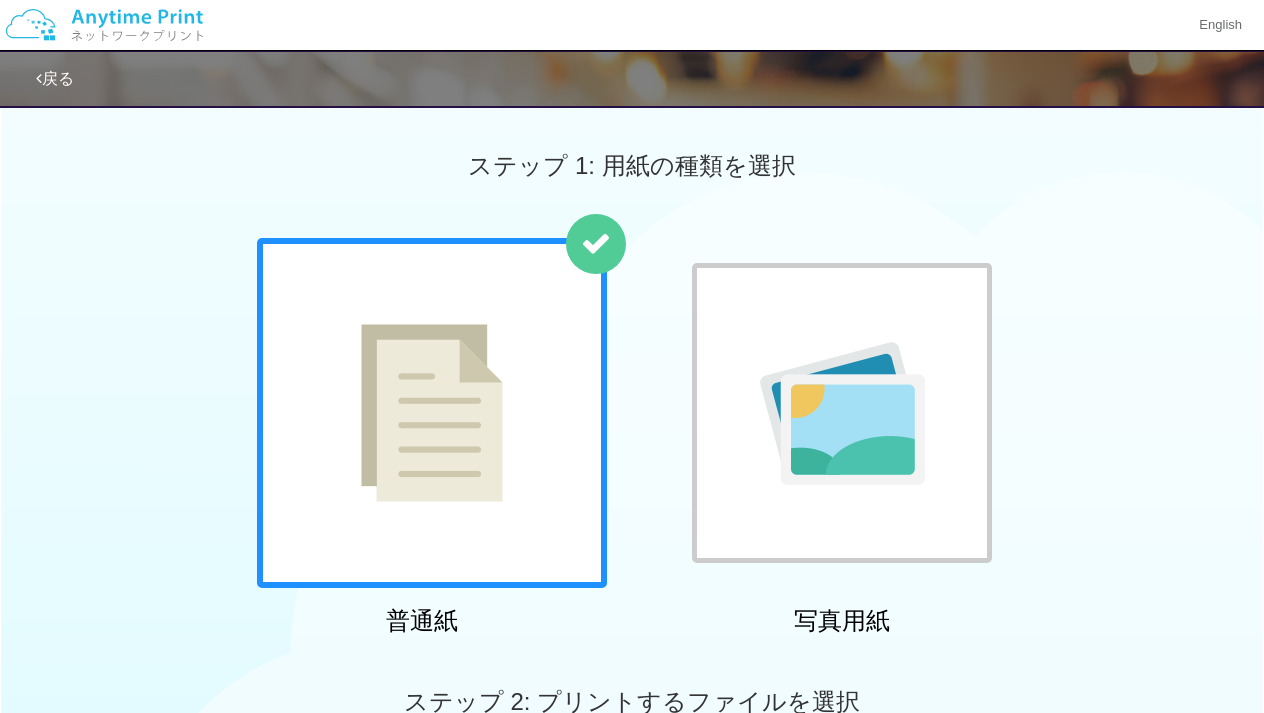click on "戻る
ステップ 1: 用紙の種類を選択
普通紙
写真用紙
ステップ 2: プリントするファイルを選択
プリントコードを発行する" at bounding box center [632, 484] 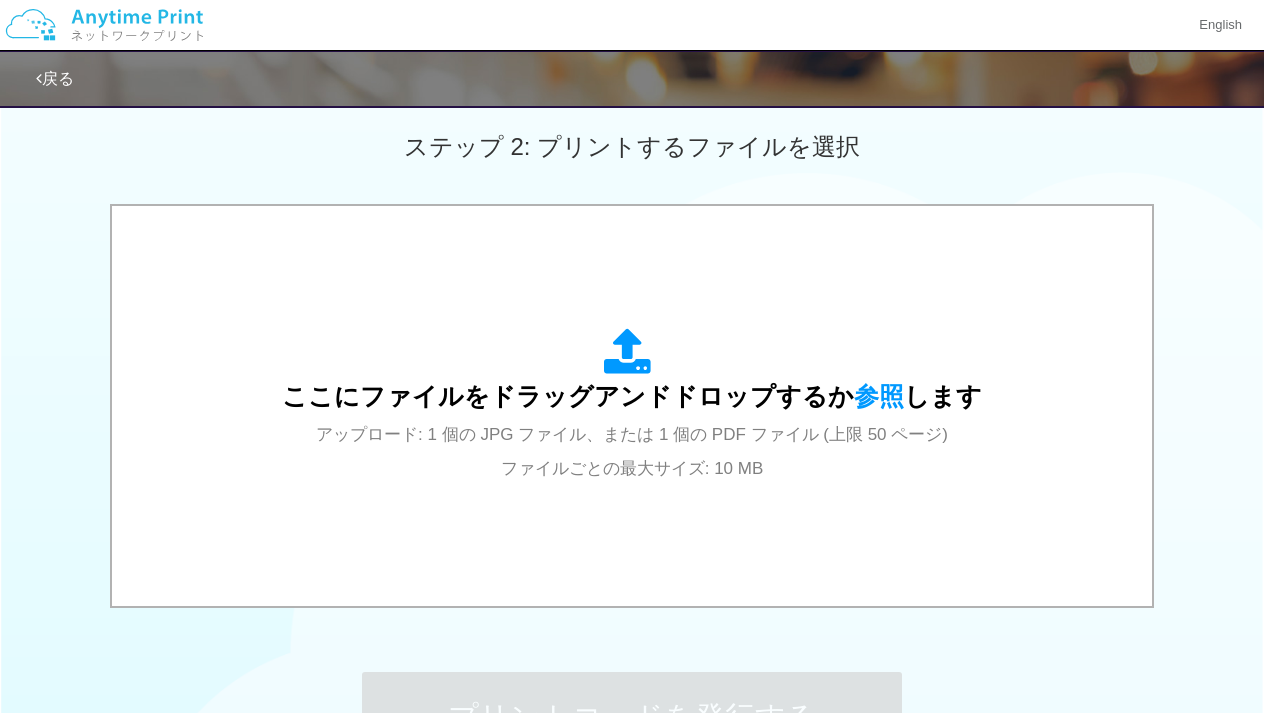 scroll, scrollTop: 559, scrollLeft: 0, axis: vertical 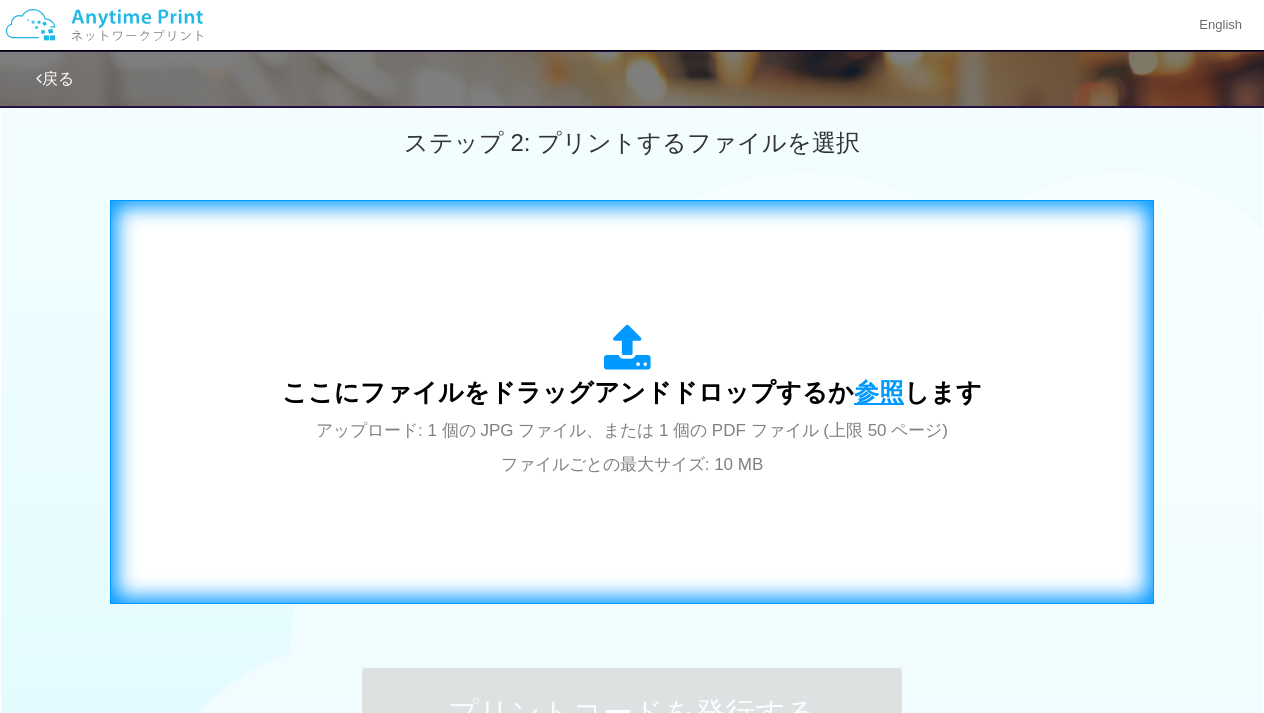 click on "参照" at bounding box center (879, 392) 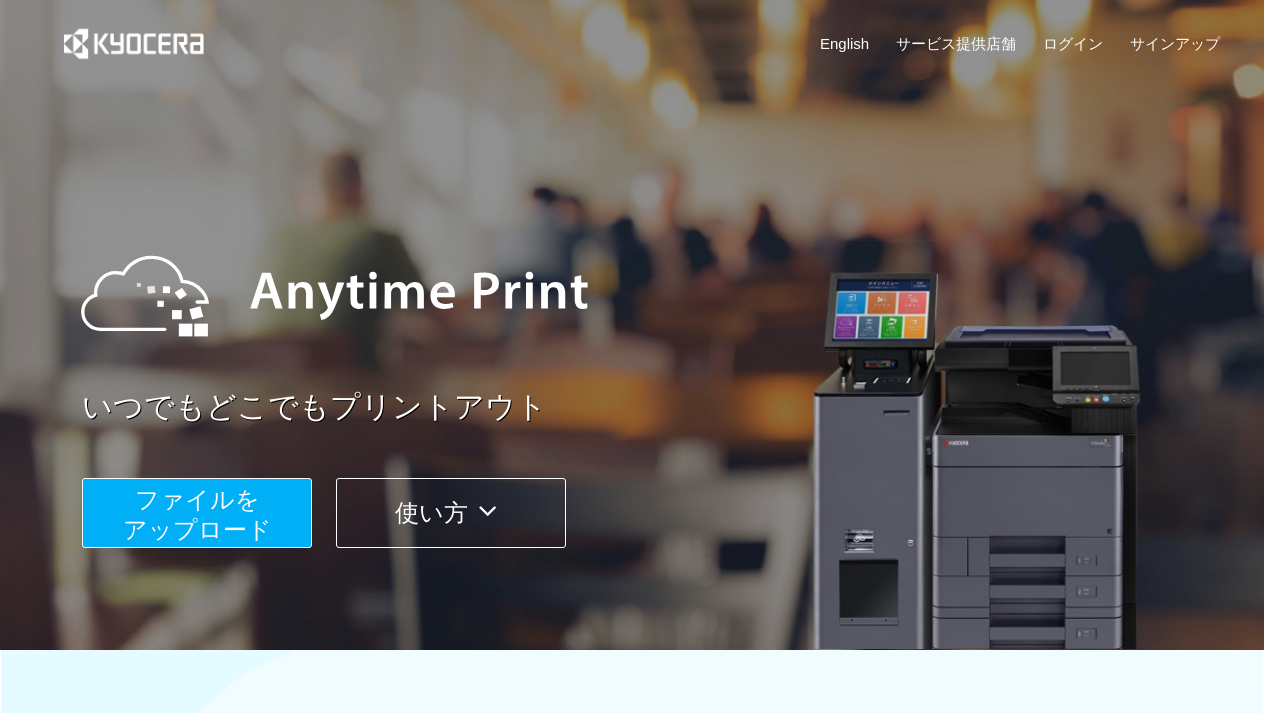 scroll, scrollTop: 227, scrollLeft: 0, axis: vertical 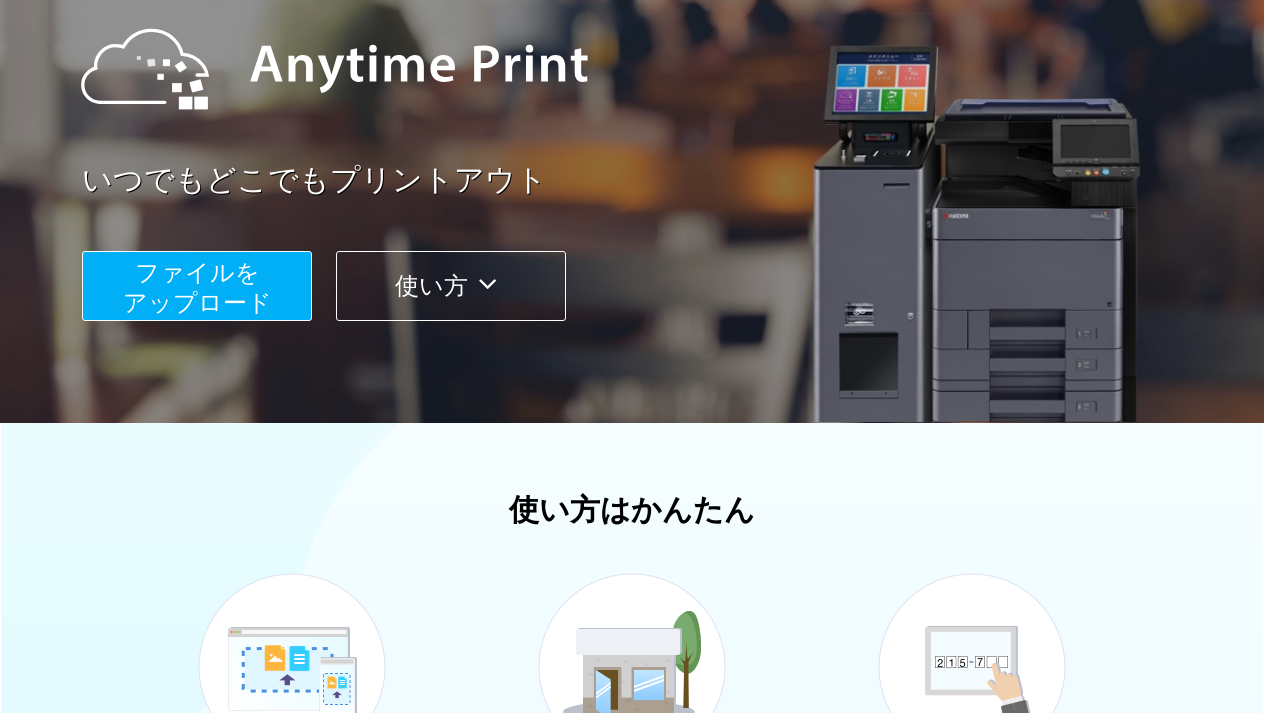click on "ファイルを ​​アップロード" at bounding box center (197, 287) 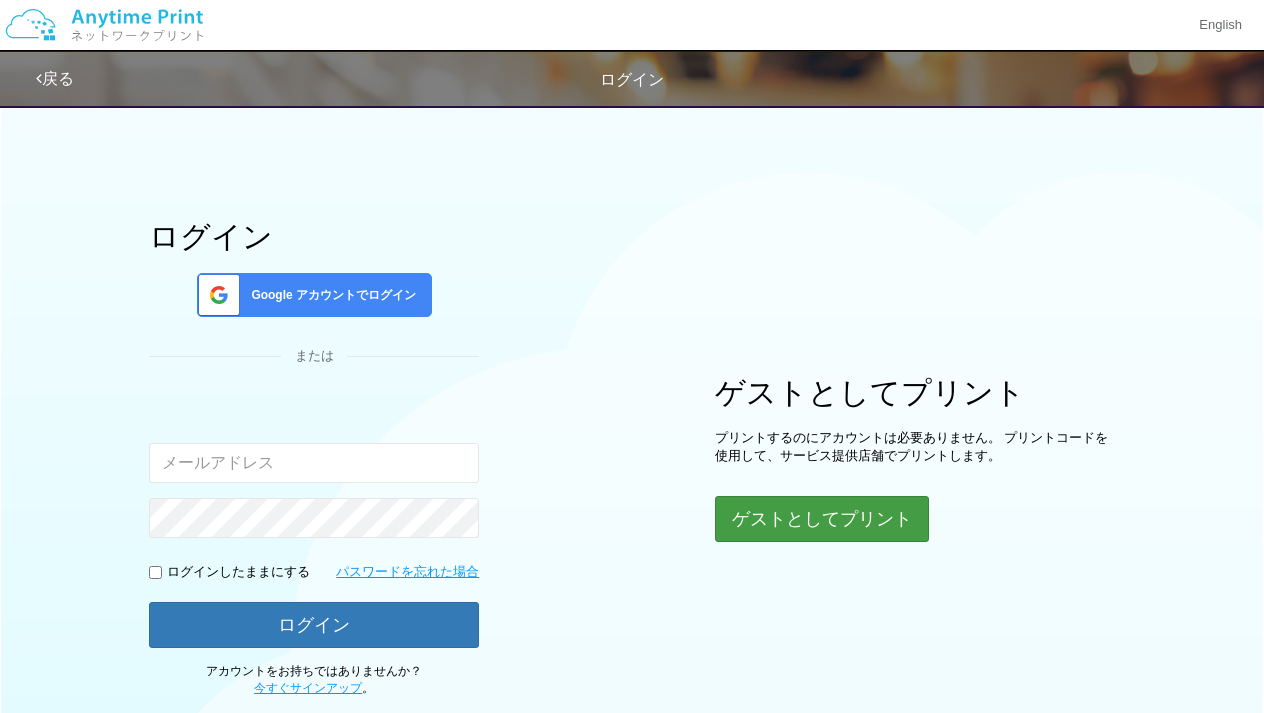 click on "ゲストとしてプリント" at bounding box center [822, 519] 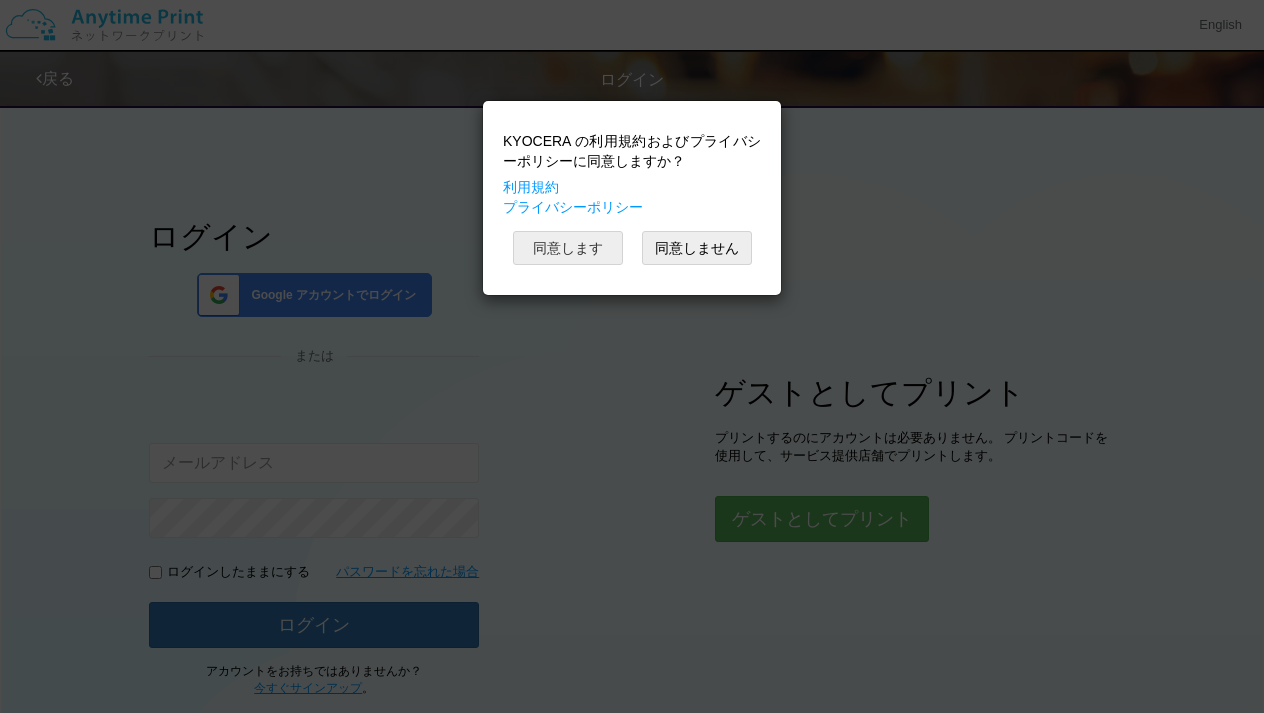 click on "同意します" at bounding box center [568, 248] 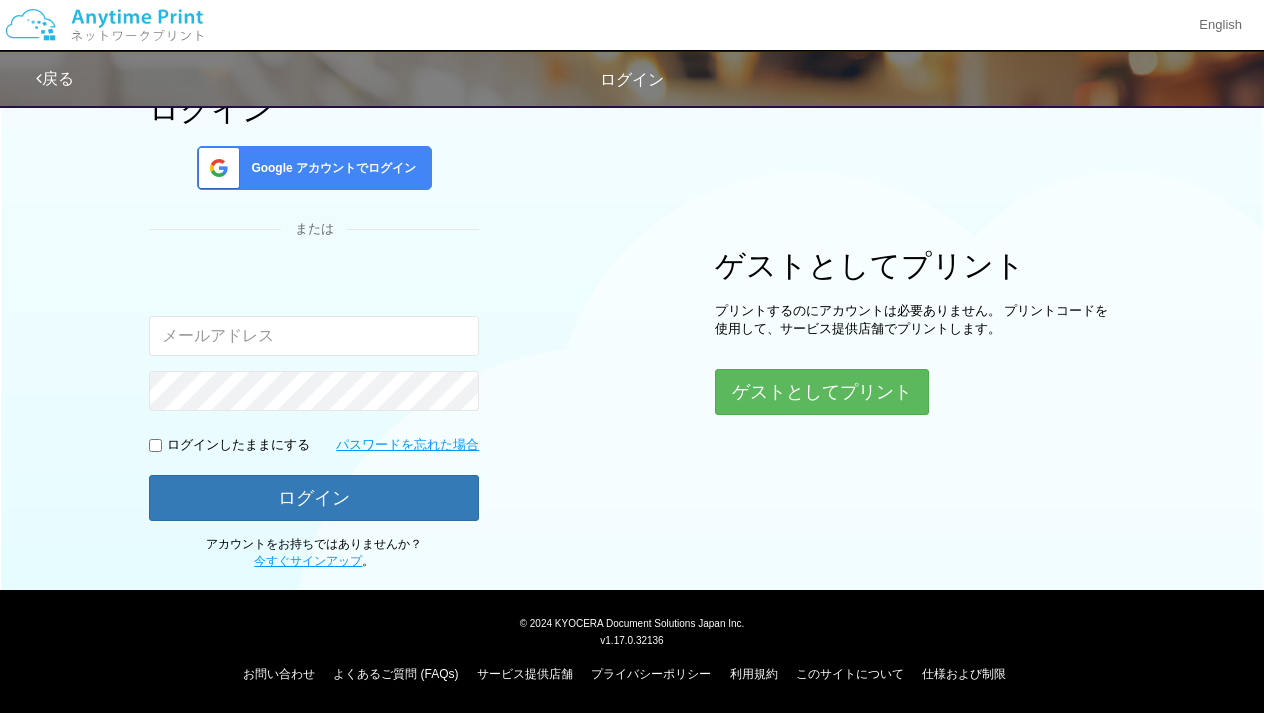 scroll, scrollTop: 125, scrollLeft: 0, axis: vertical 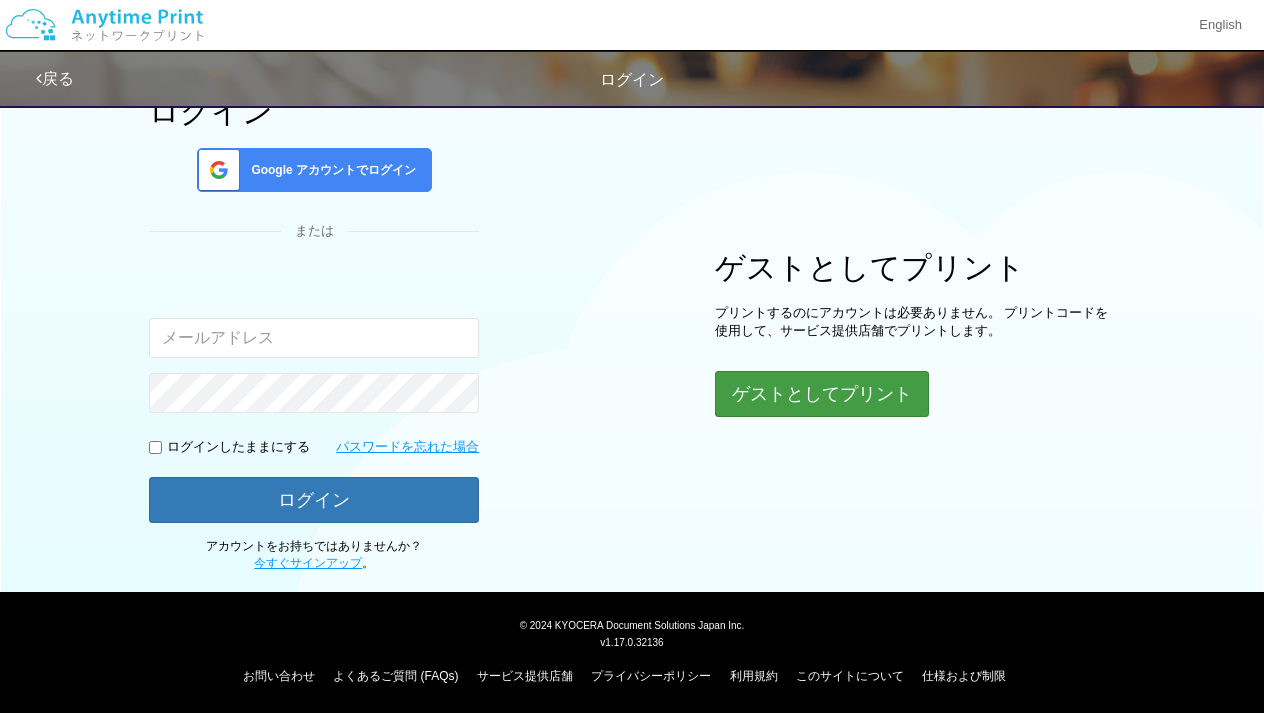 click on "ゲストとしてプリント" at bounding box center [822, 394] 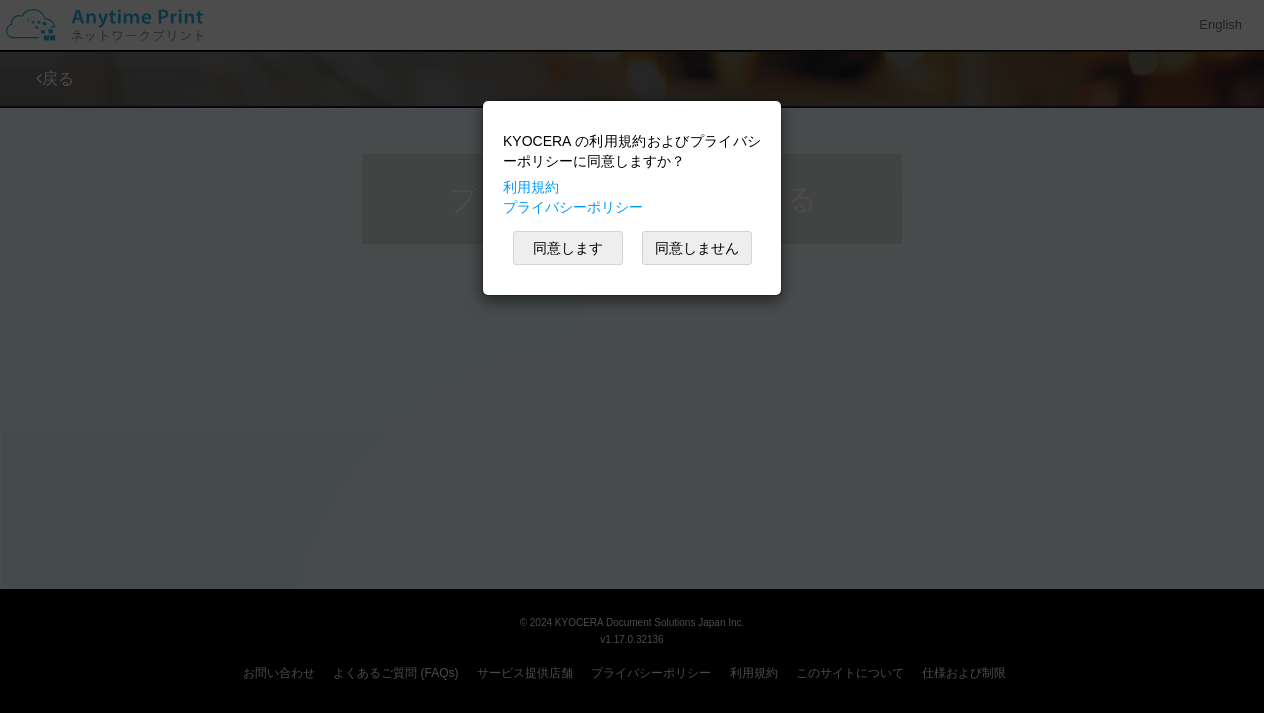 scroll, scrollTop: 0, scrollLeft: 0, axis: both 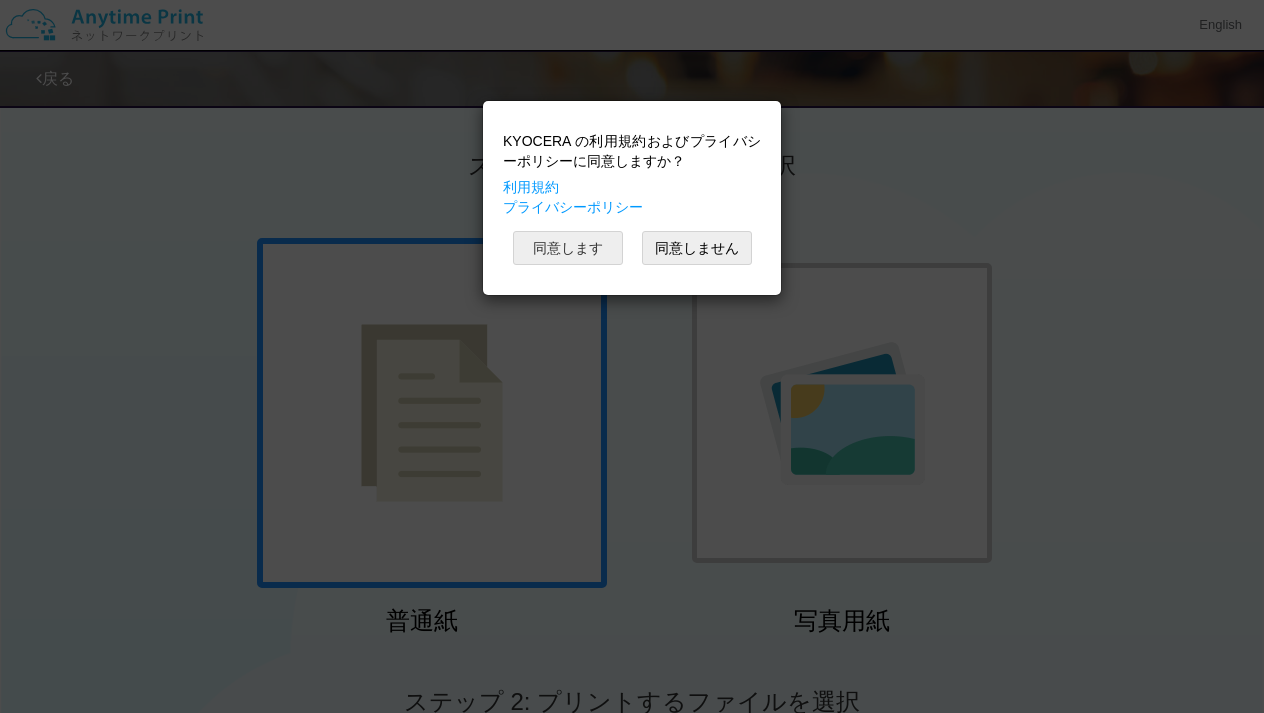 click on "同意します" at bounding box center (568, 248) 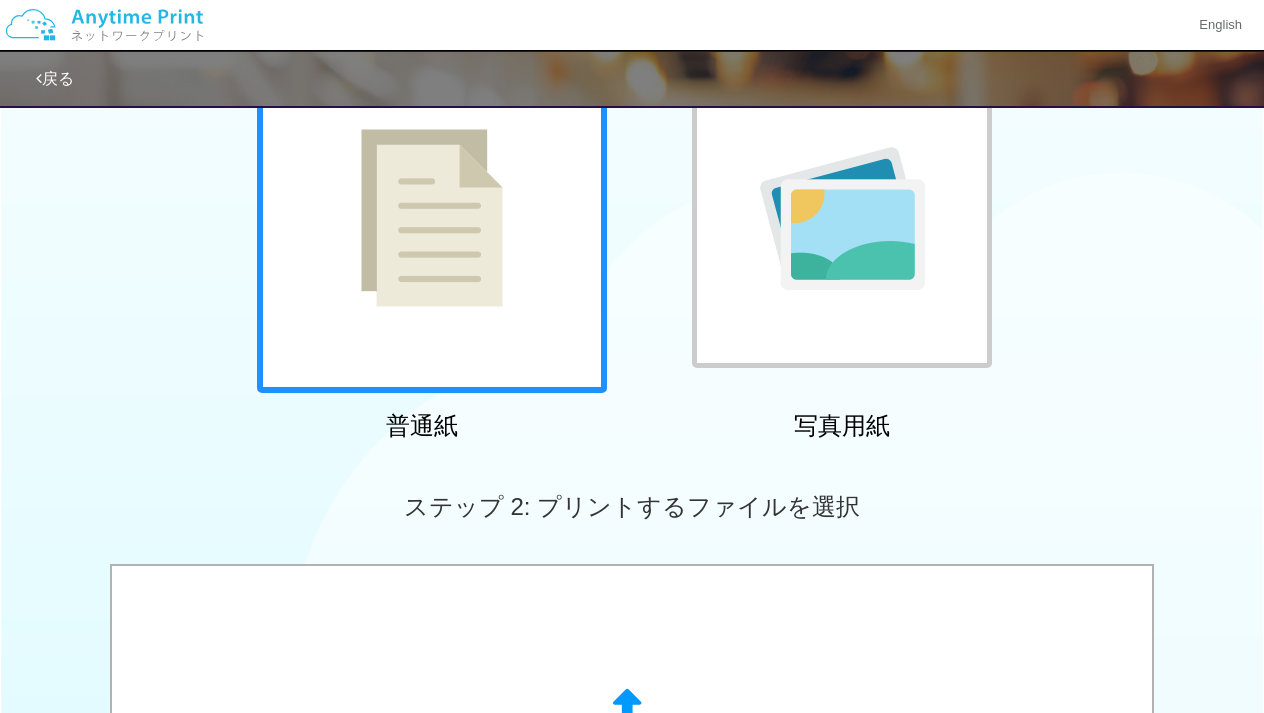 scroll, scrollTop: 494, scrollLeft: 0, axis: vertical 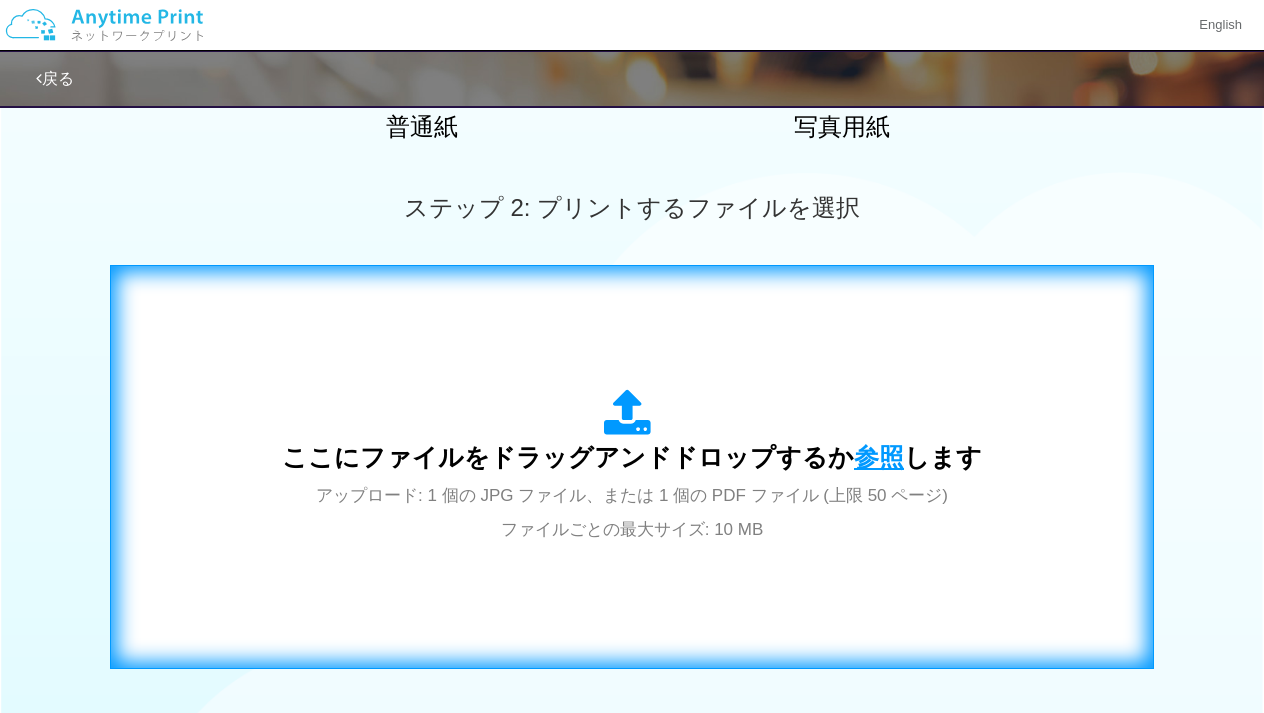 click on "参照" at bounding box center [879, 457] 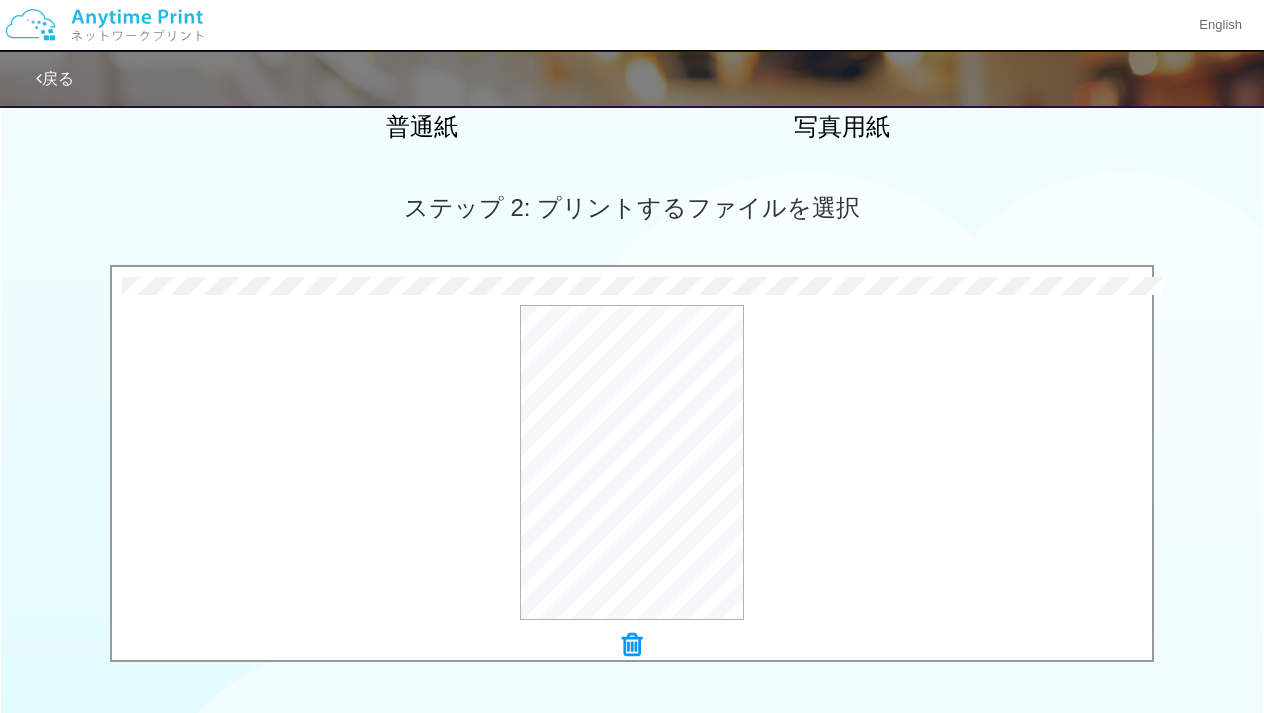 click at bounding box center [632, 645] 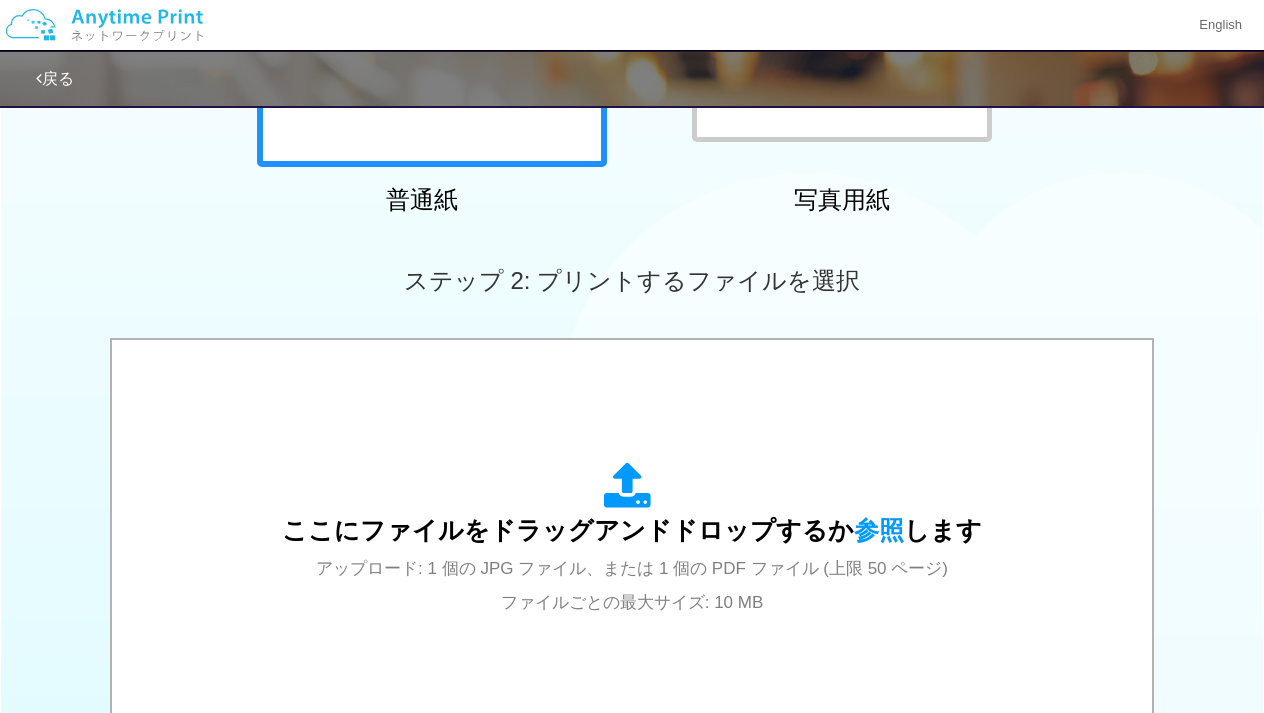 scroll, scrollTop: 414, scrollLeft: 0, axis: vertical 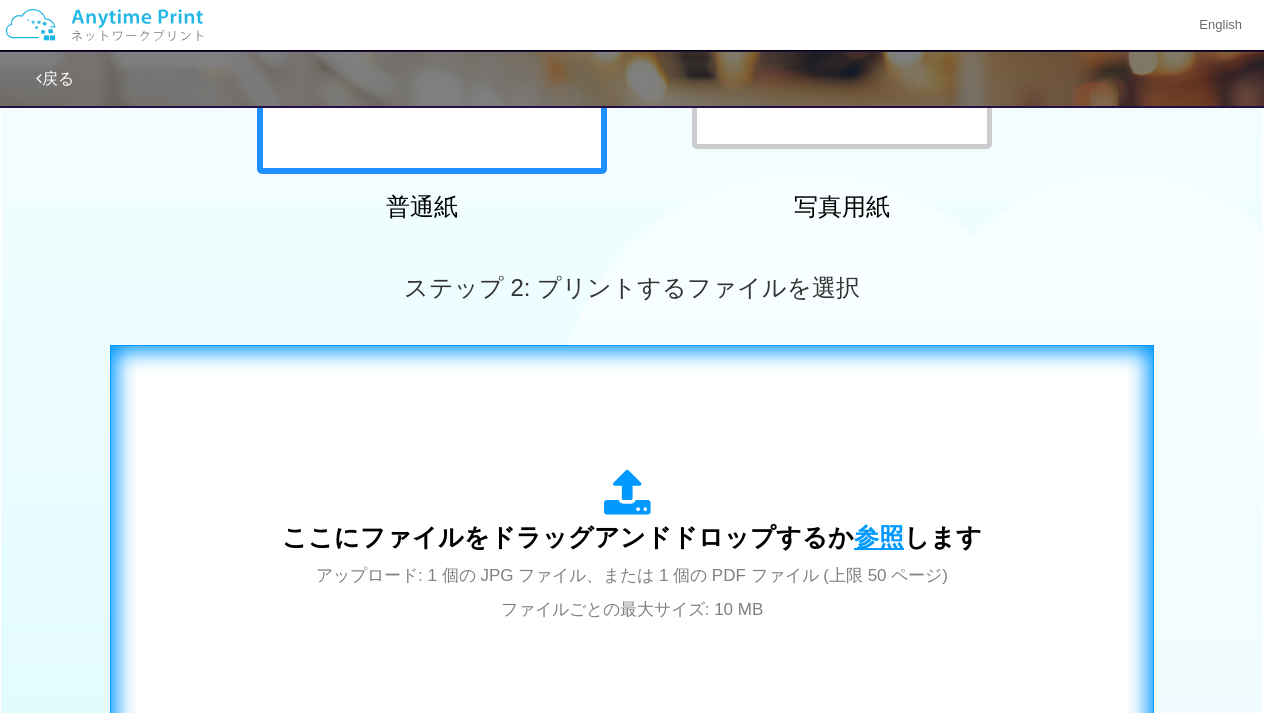 click on "参照" at bounding box center (879, 537) 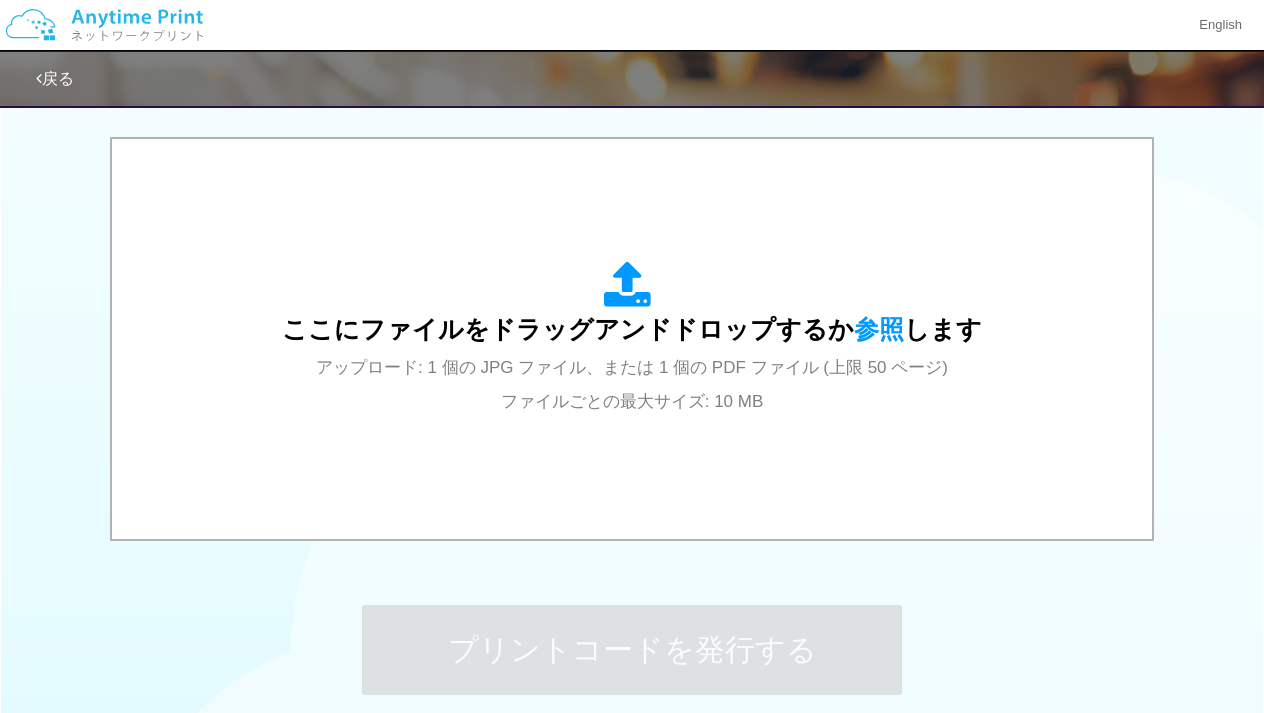 scroll, scrollTop: 611, scrollLeft: 0, axis: vertical 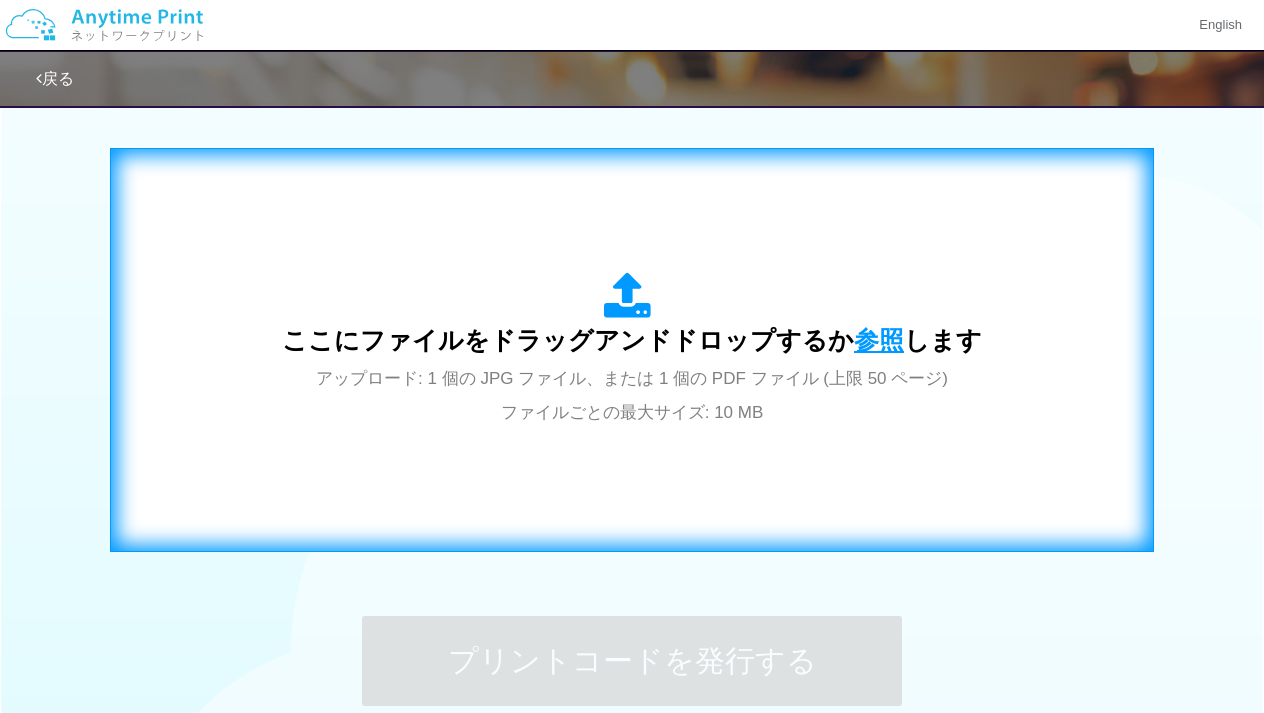 click on "参照" at bounding box center (879, 340) 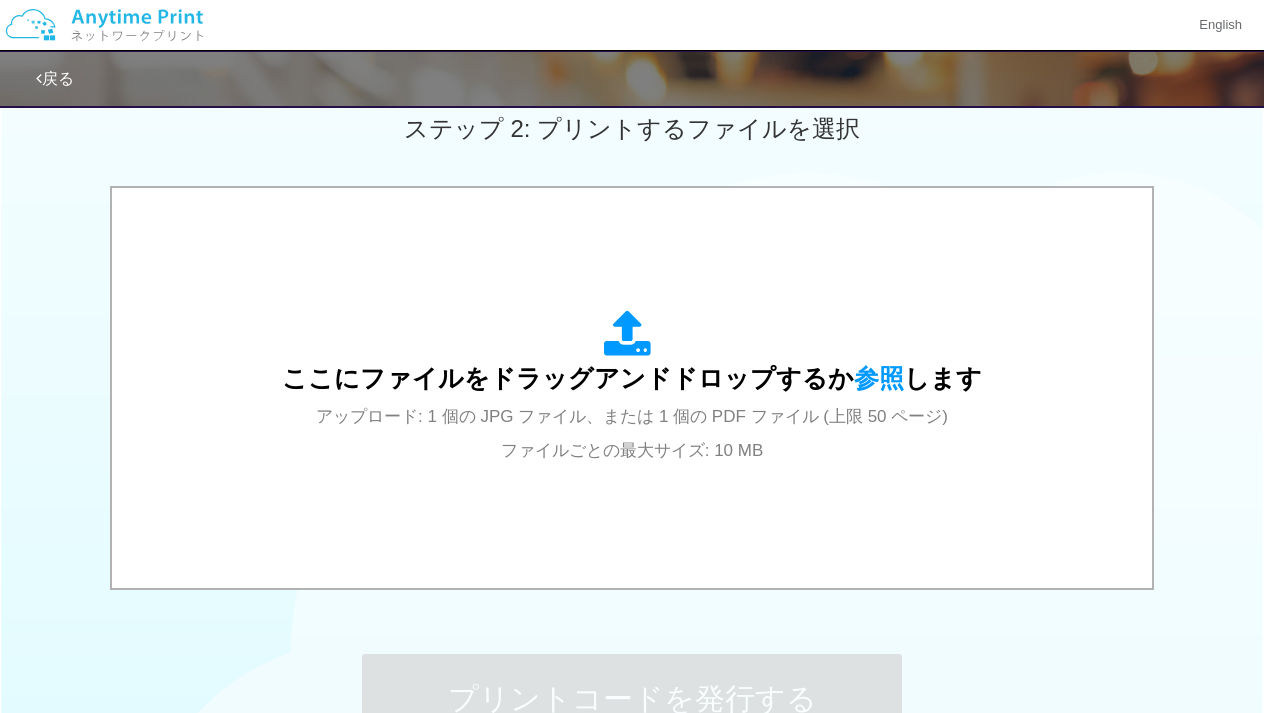 scroll, scrollTop: 574, scrollLeft: 0, axis: vertical 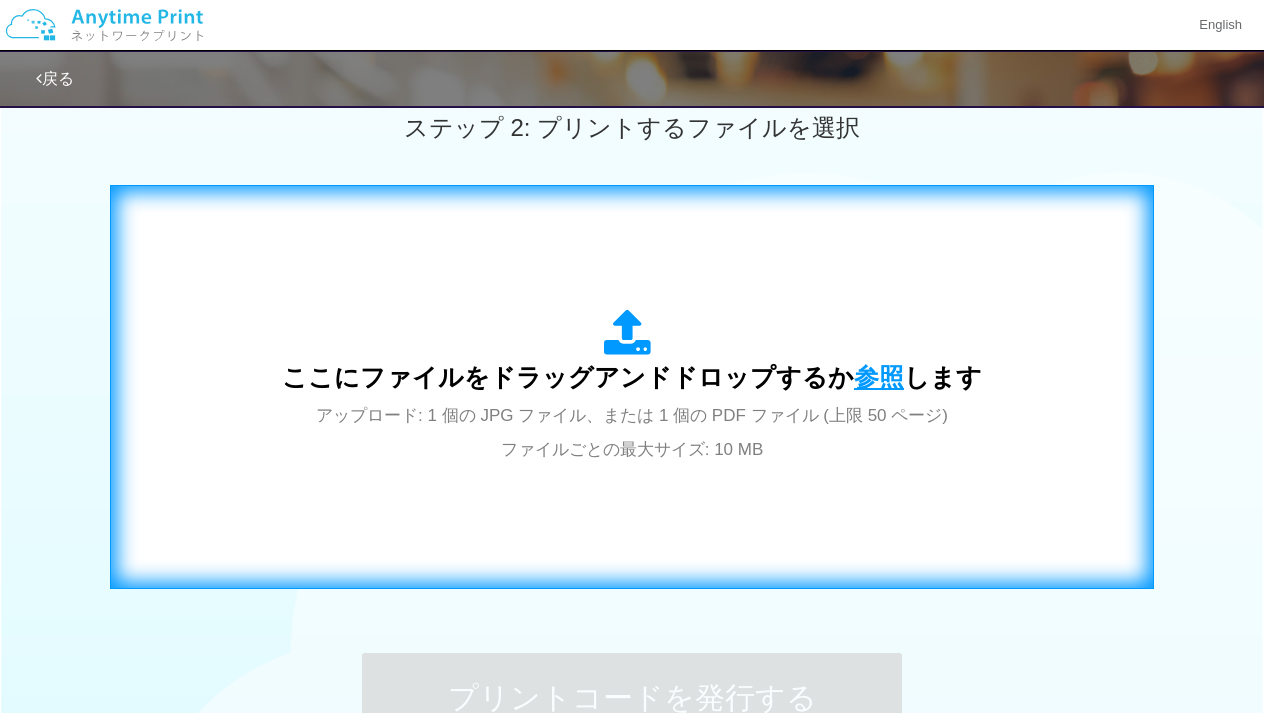 click on "参照" at bounding box center [879, 377] 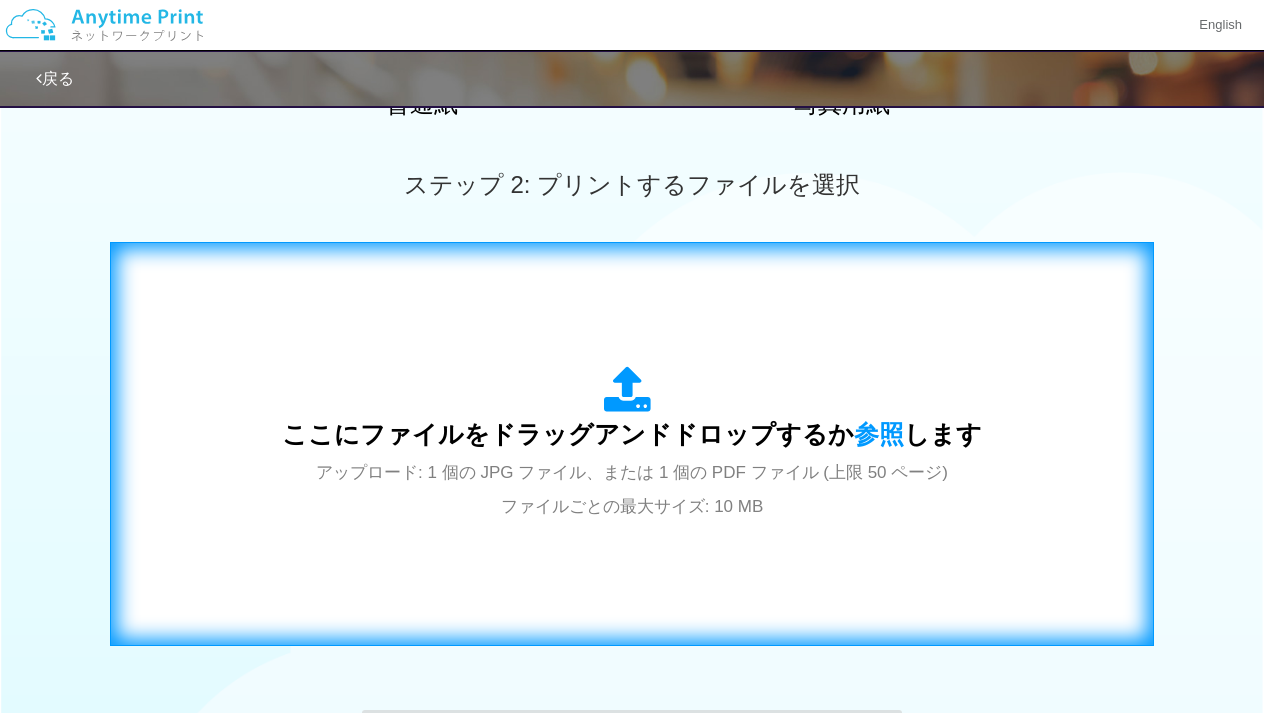 scroll, scrollTop: 516, scrollLeft: 0, axis: vertical 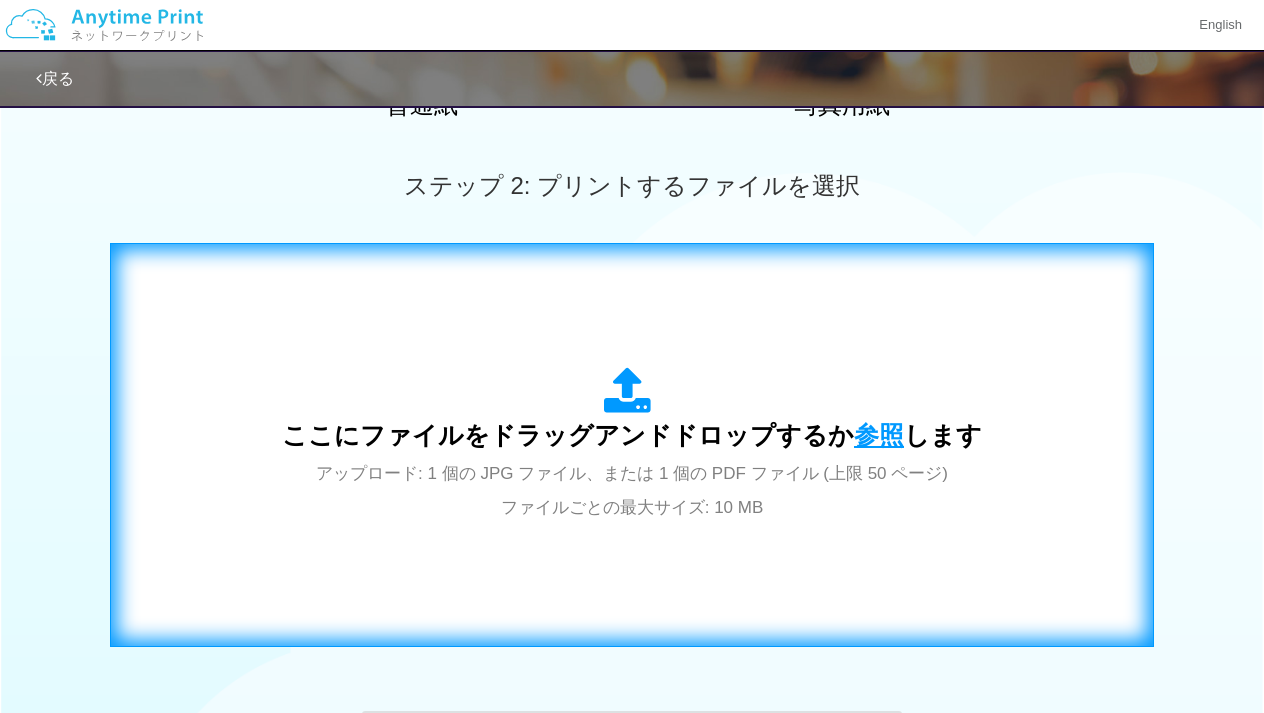 click on "参照" at bounding box center (879, 435) 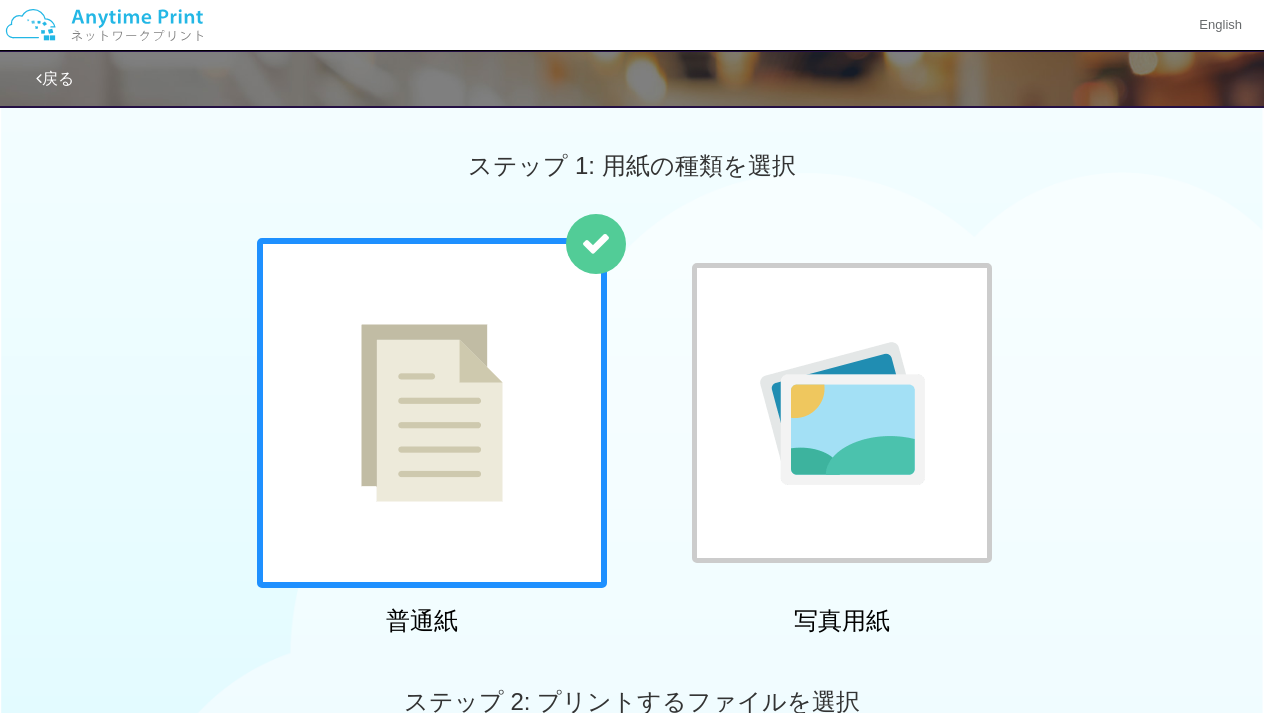 scroll, scrollTop: 0, scrollLeft: 0, axis: both 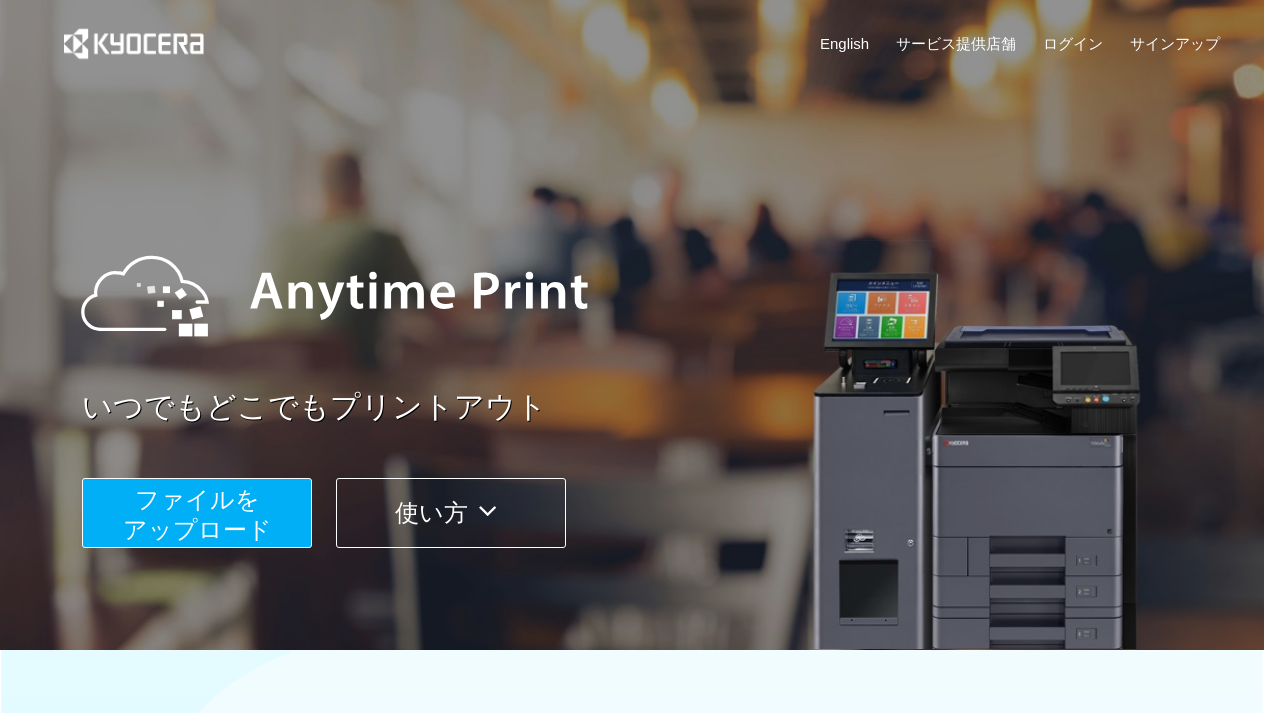 click on "ファイルを ​​アップロード" at bounding box center (197, 514) 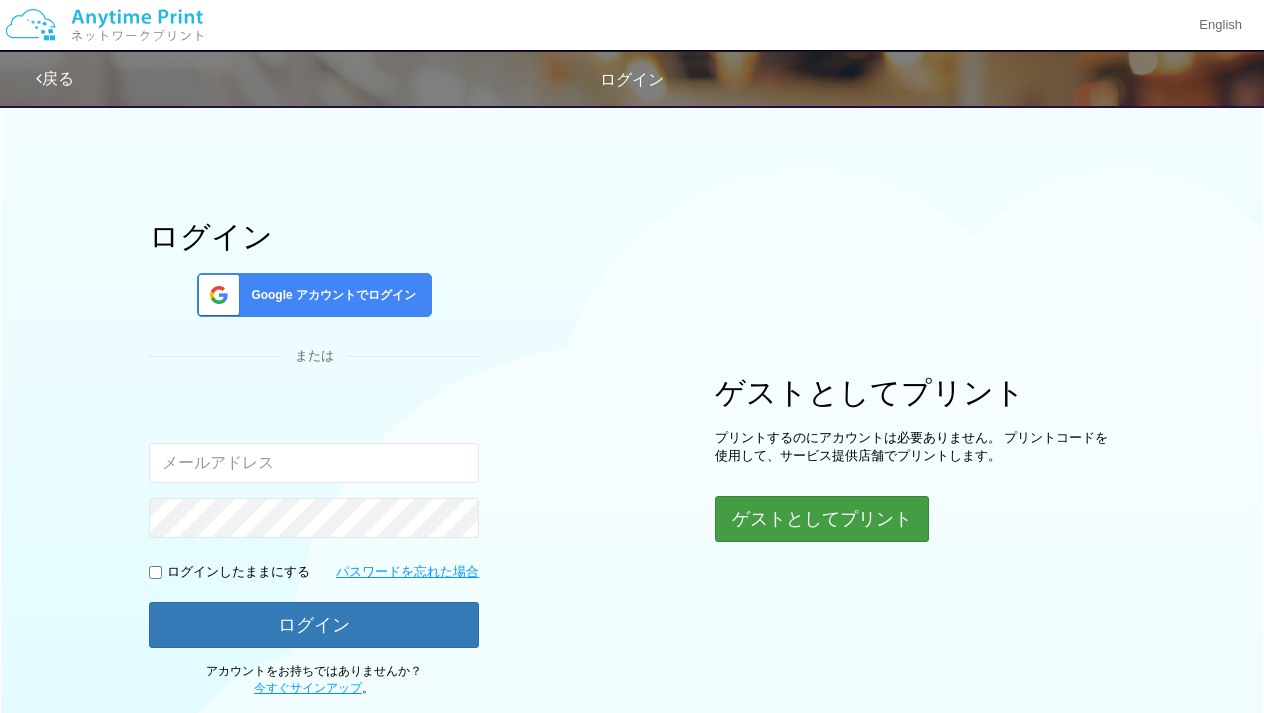 click on "ゲストとしてプリント" at bounding box center (822, 519) 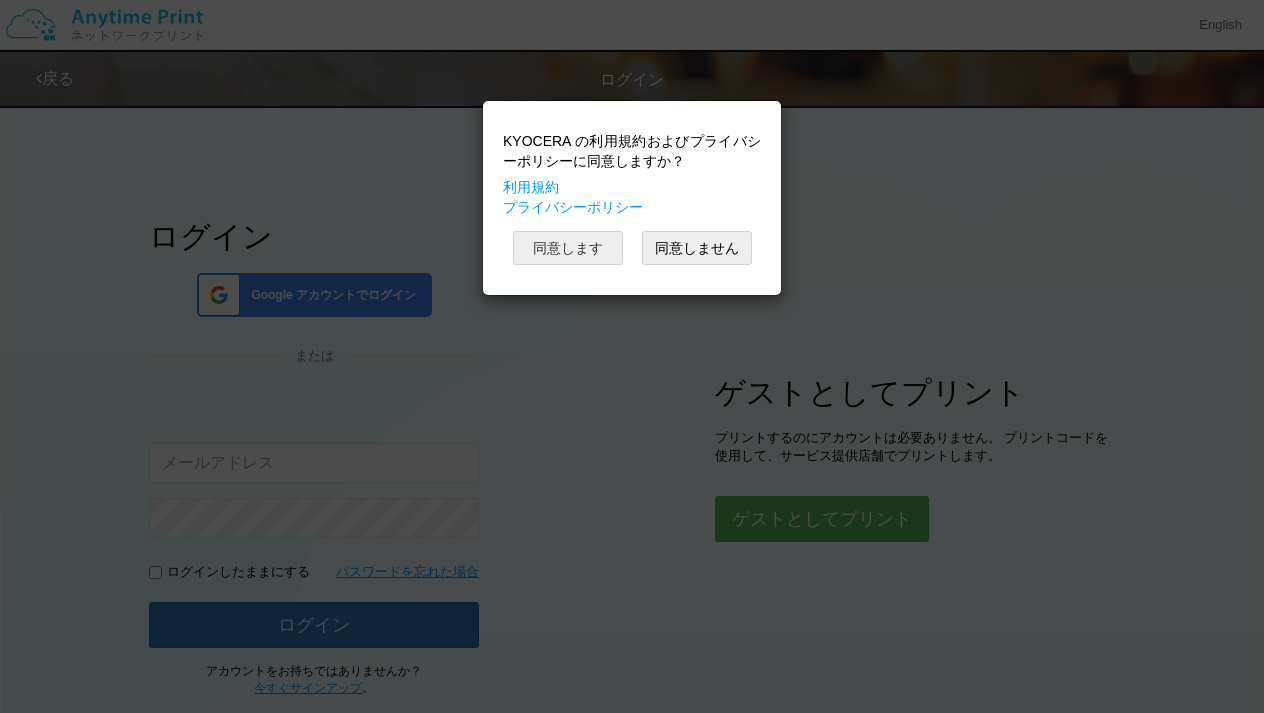 click on "同意します" at bounding box center (568, 248) 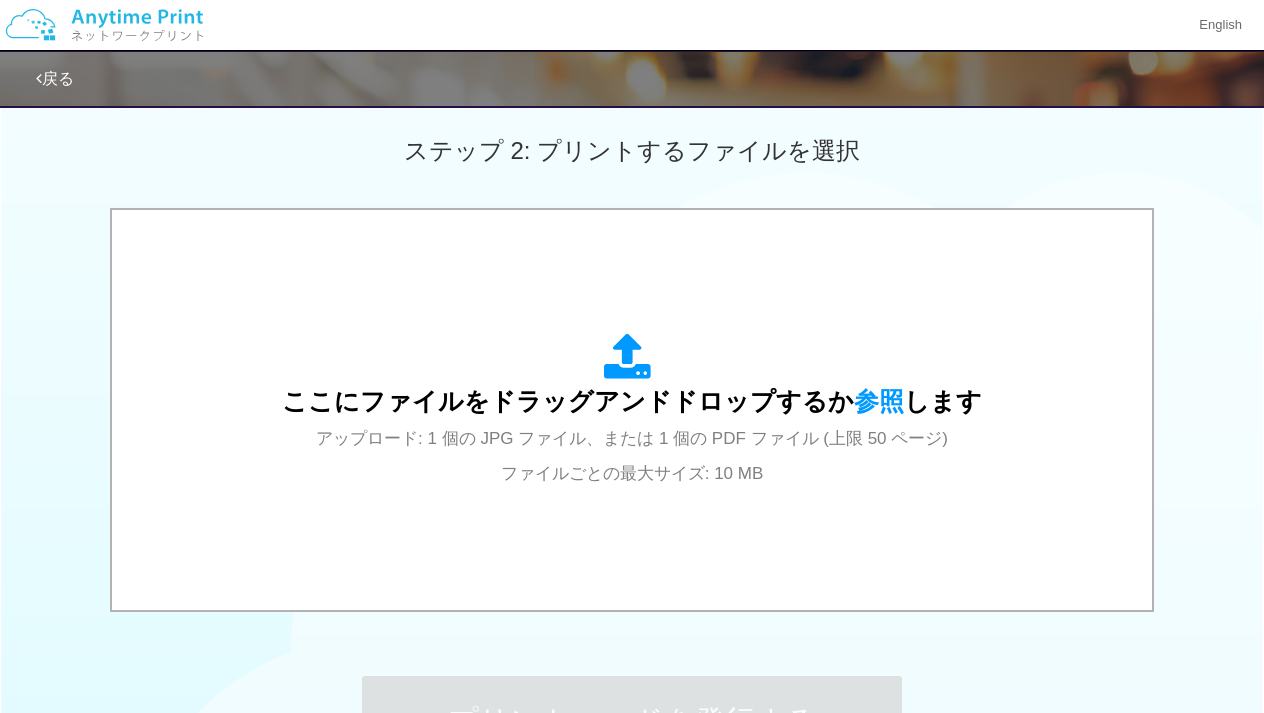 scroll, scrollTop: 188, scrollLeft: 0, axis: vertical 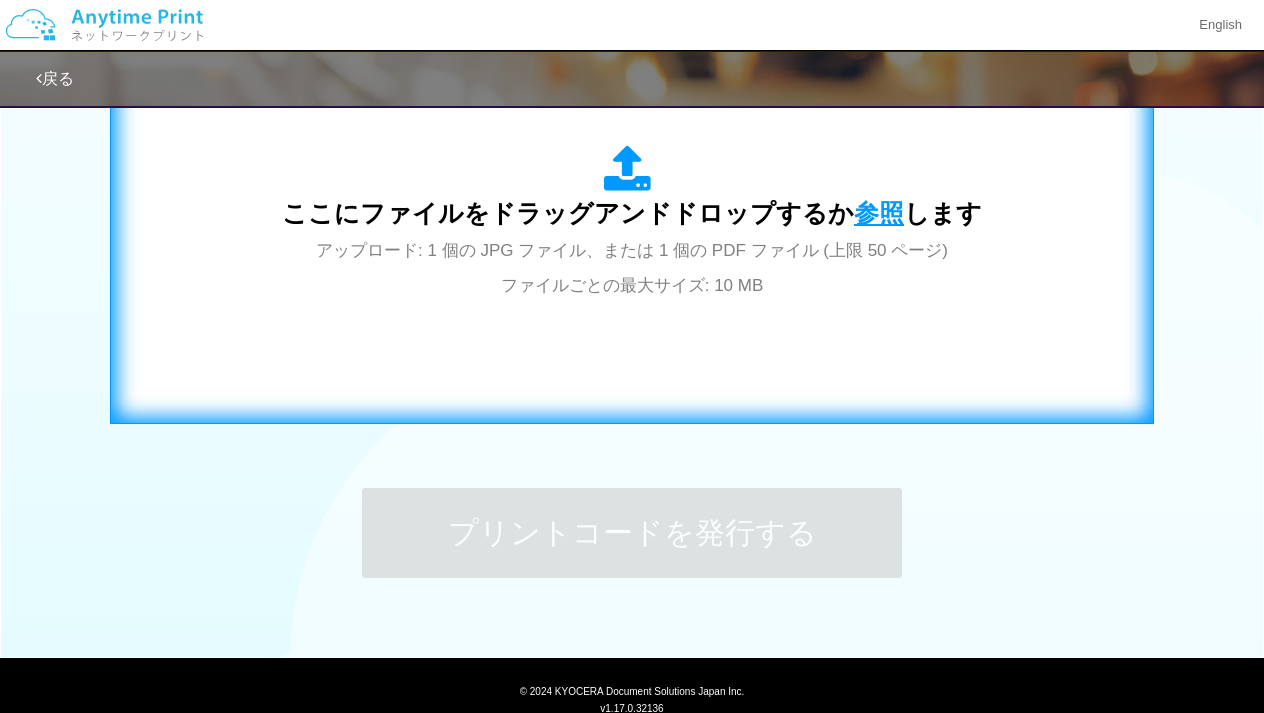 click on "参照" at bounding box center [879, 213] 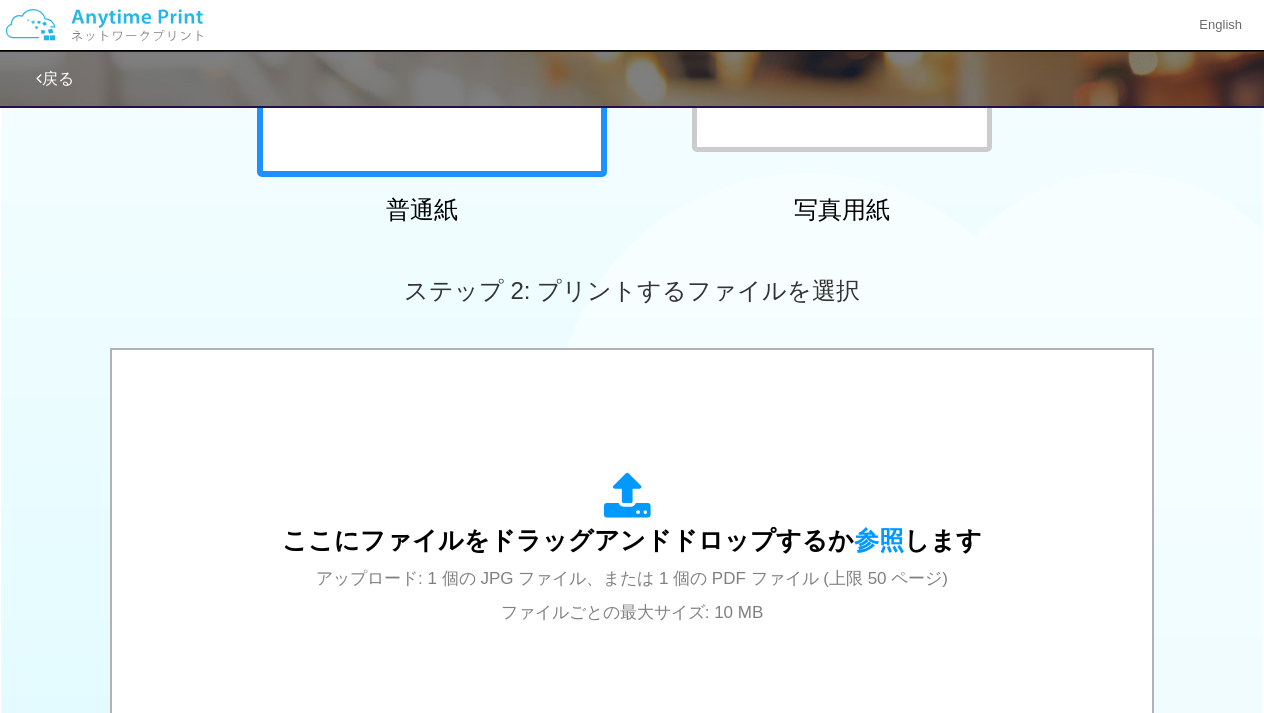 scroll, scrollTop: 515, scrollLeft: 0, axis: vertical 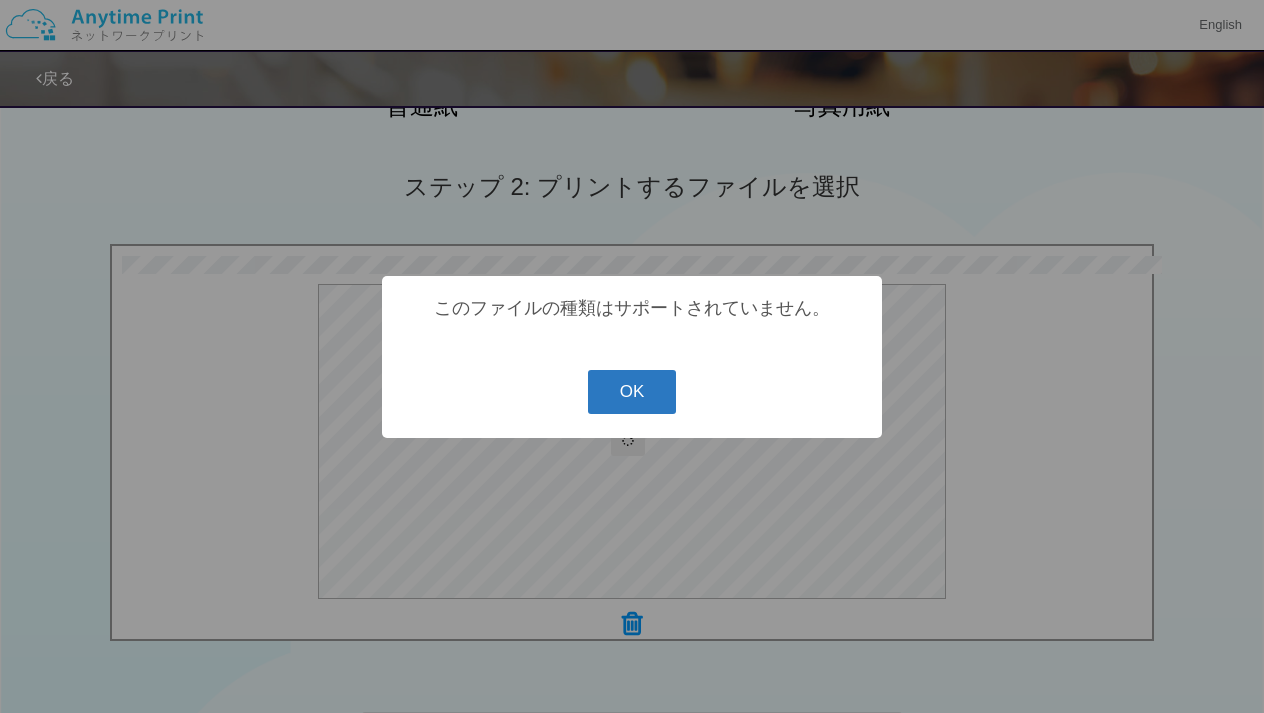 click on "OK" at bounding box center (632, 392) 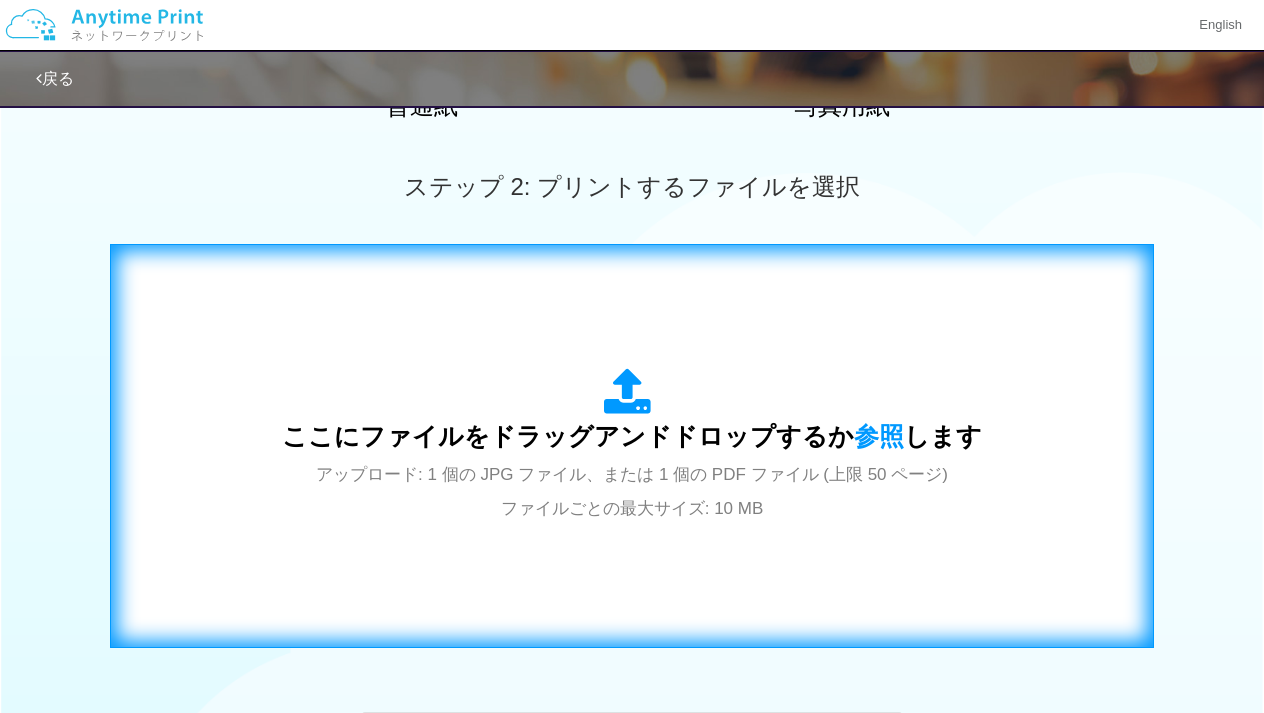 scroll, scrollTop: 515, scrollLeft: 0, axis: vertical 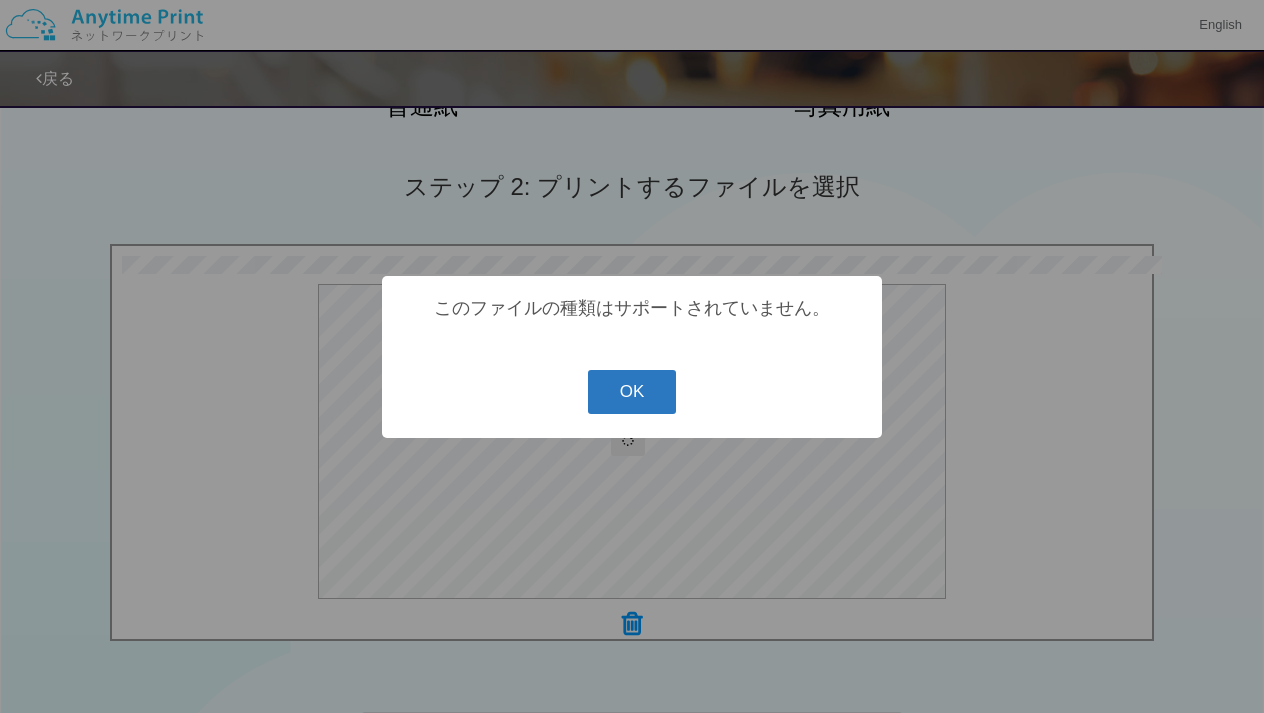 click on "OK" at bounding box center [632, 392] 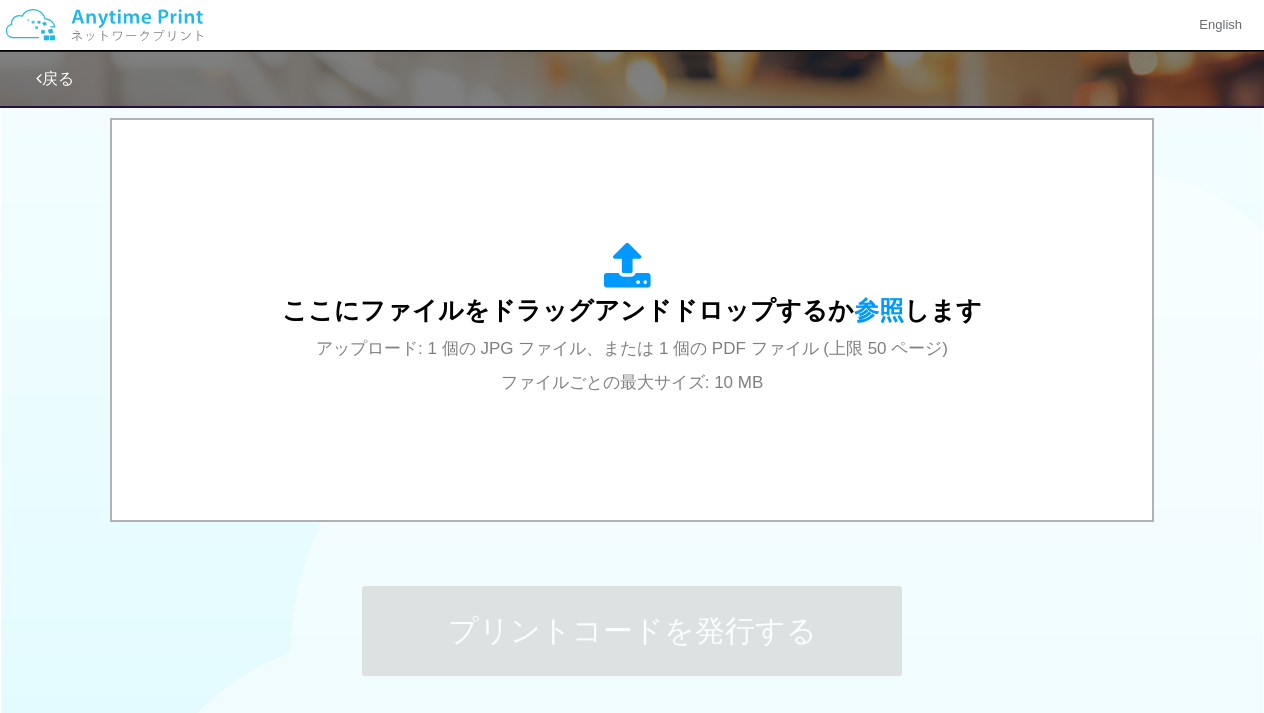 scroll, scrollTop: 627, scrollLeft: 0, axis: vertical 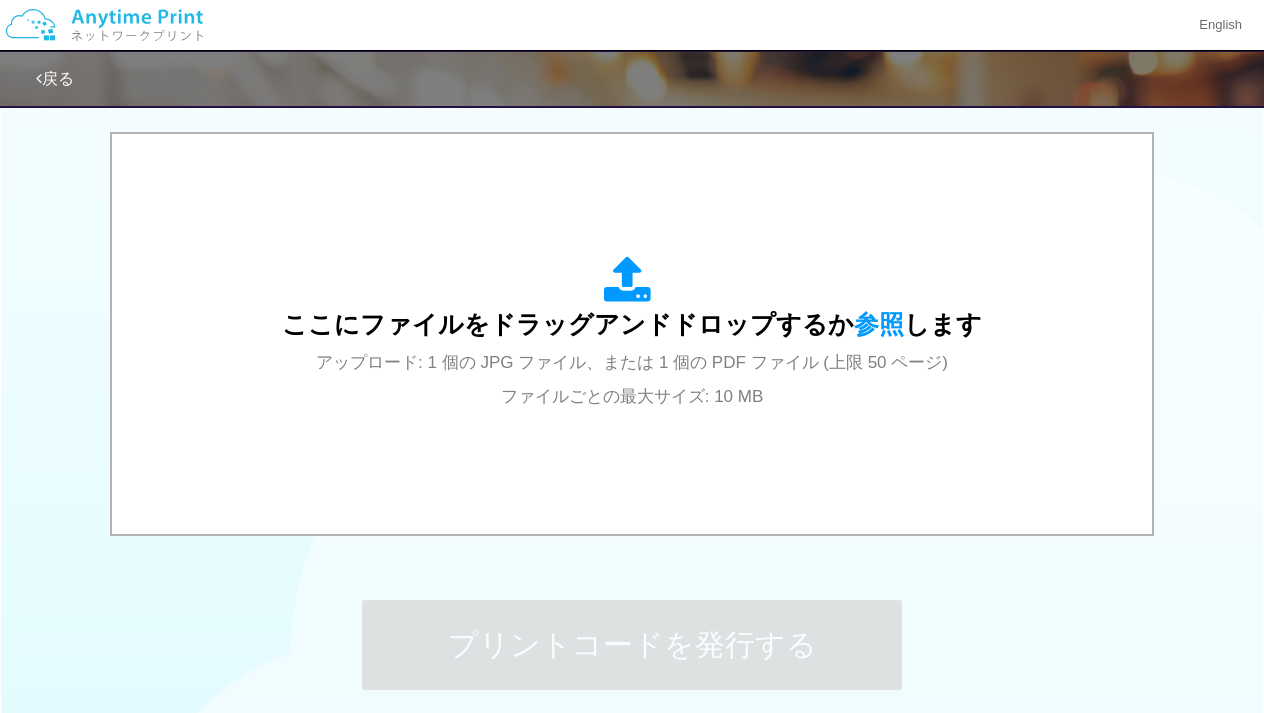 click on "ここにファイルをドラッグアンドドロップするか 参照 します アップロード: 1 個の JPG ファイル、または 1 個の PDF ファイル (上限 50 ページ) ファイルごとの最大サイズ: 10 MB" at bounding box center (632, 334) 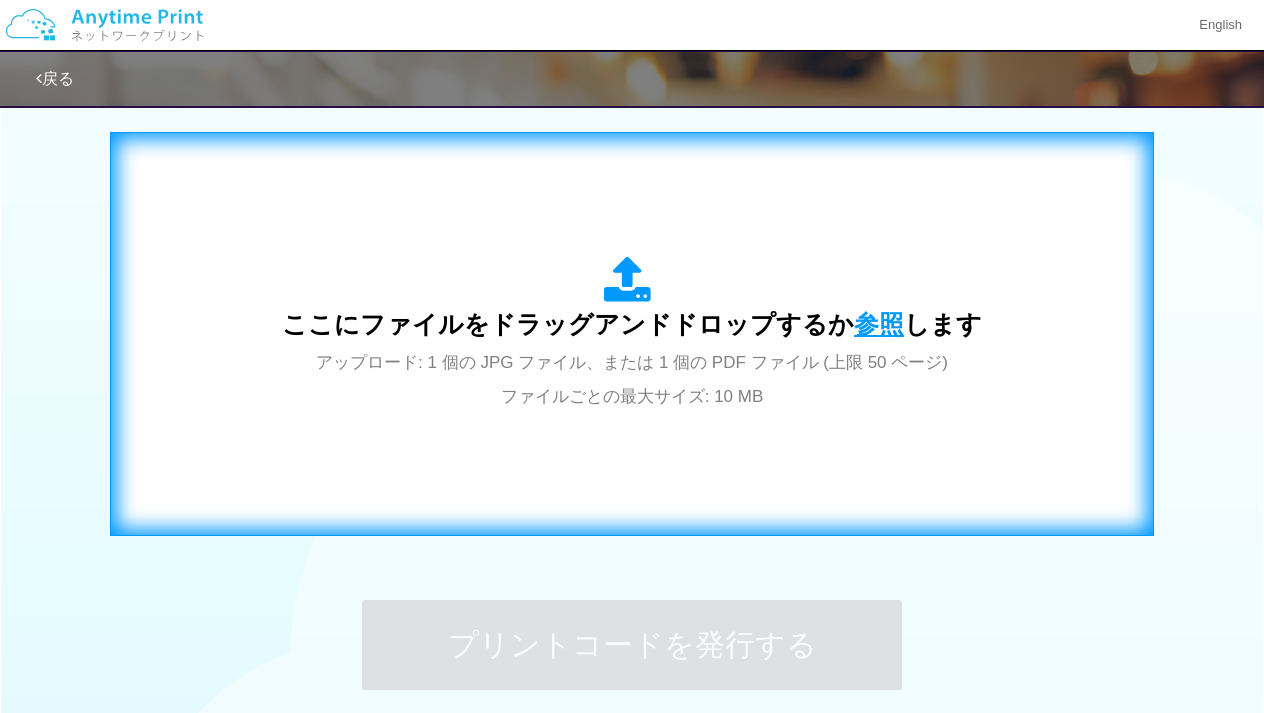 click on "参照" at bounding box center (879, 324) 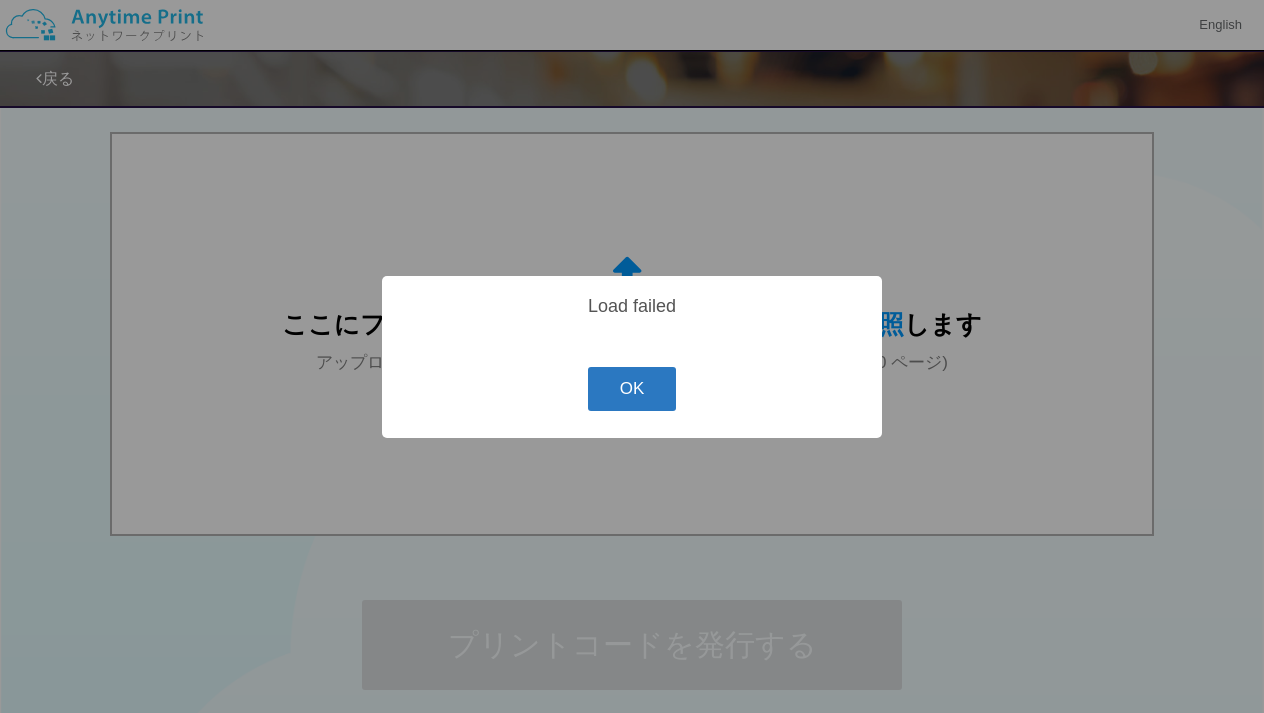 click on "OK" at bounding box center (632, 389) 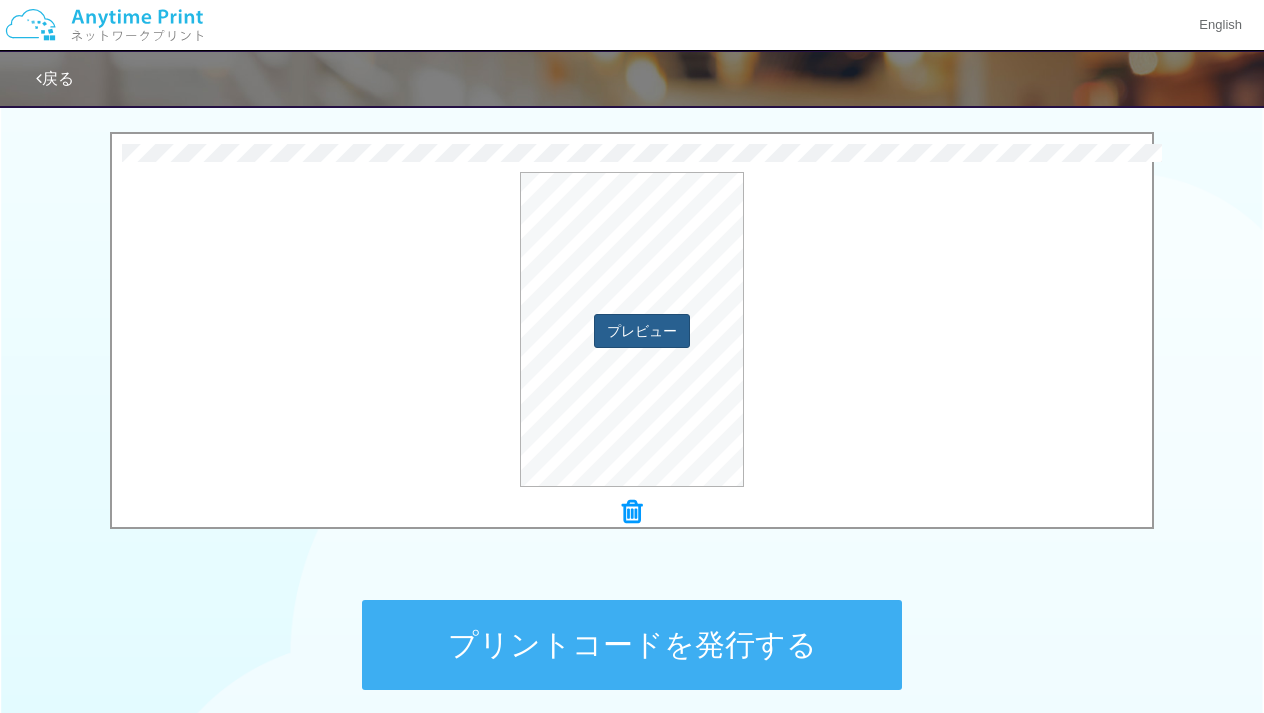 click on "プレビュー" at bounding box center (642, 331) 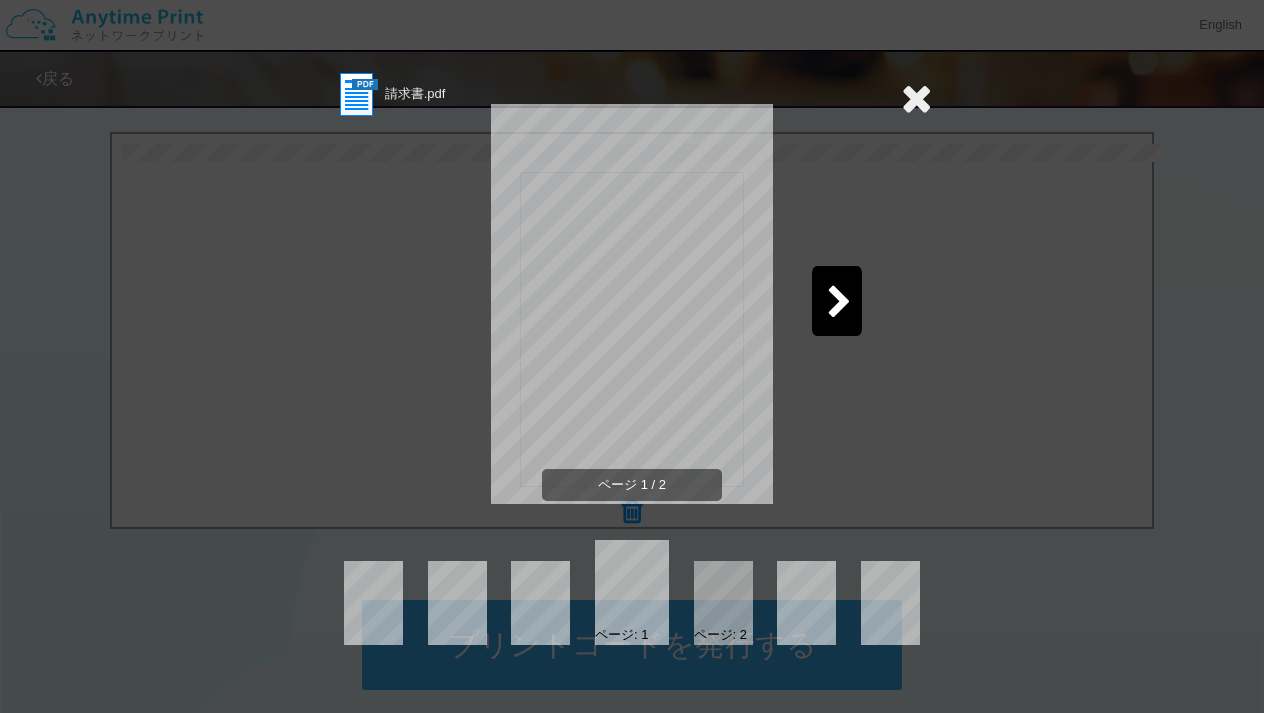 click at bounding box center [916, 98] 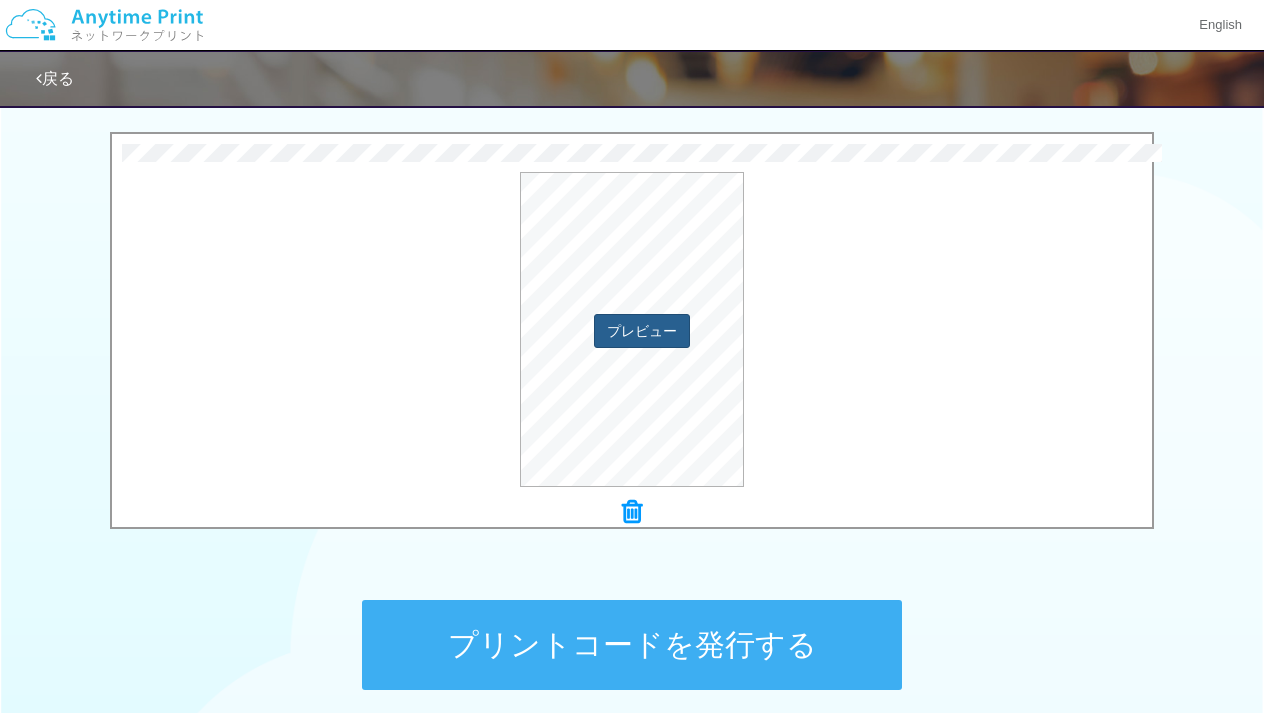 click on "プレビュー" at bounding box center (642, 331) 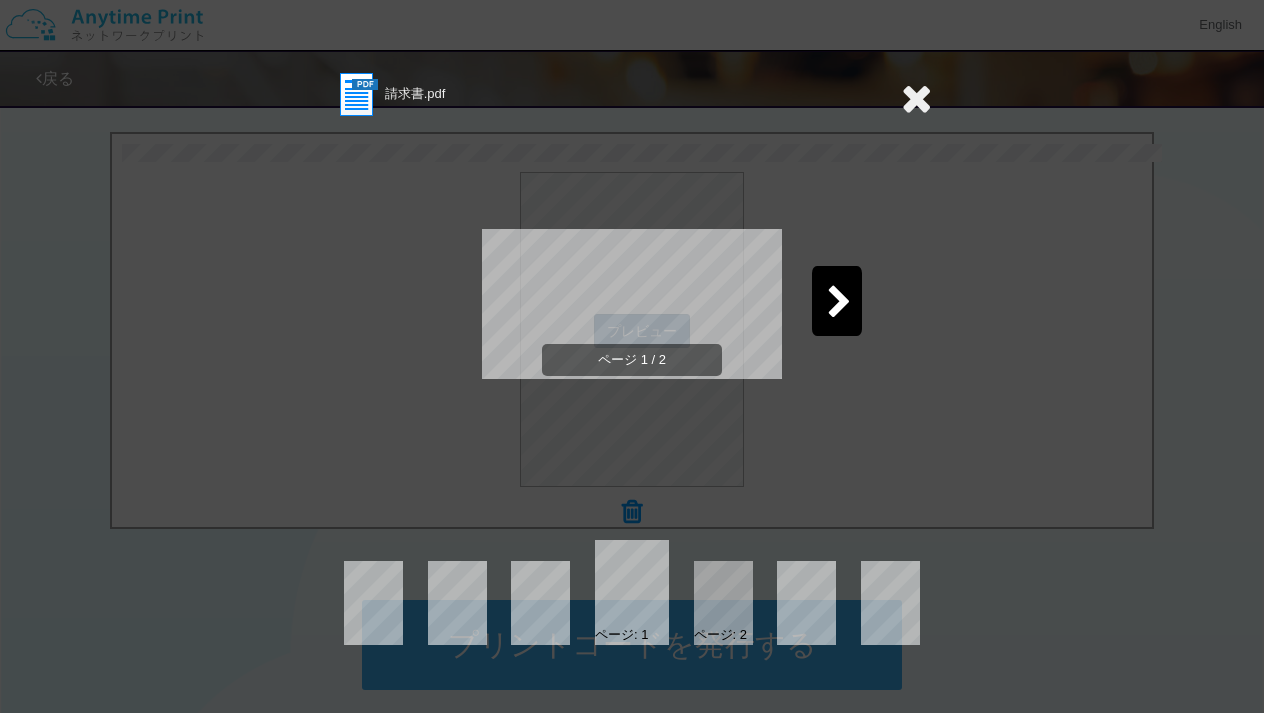 click on "ページ 1 / 2" at bounding box center (632, 320) 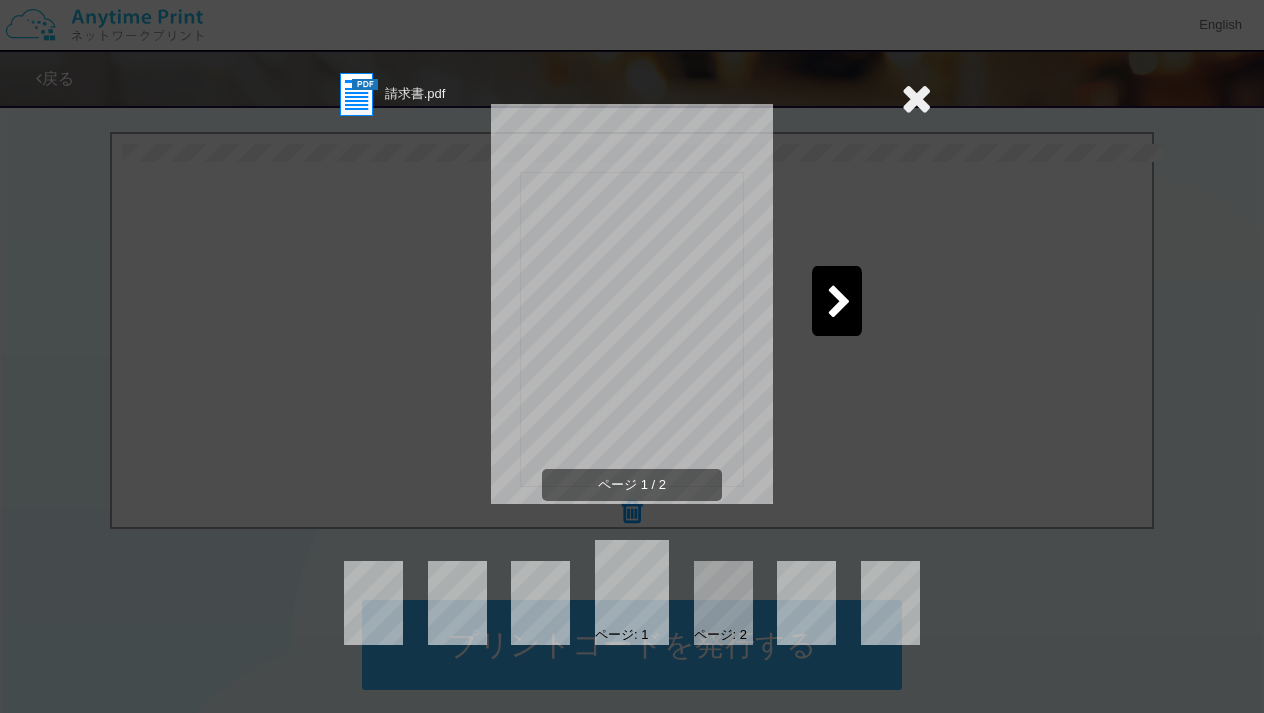 click at bounding box center (916, 98) 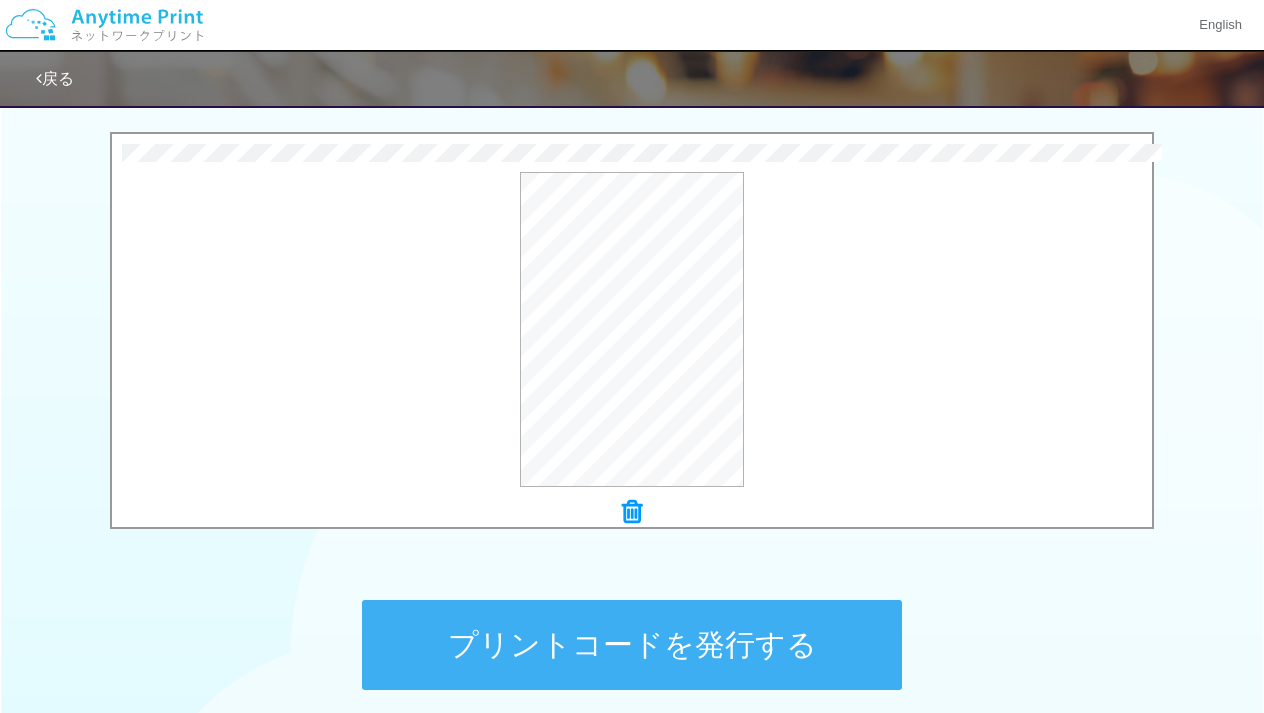click on "プリントコードを発行する" at bounding box center (632, 645) 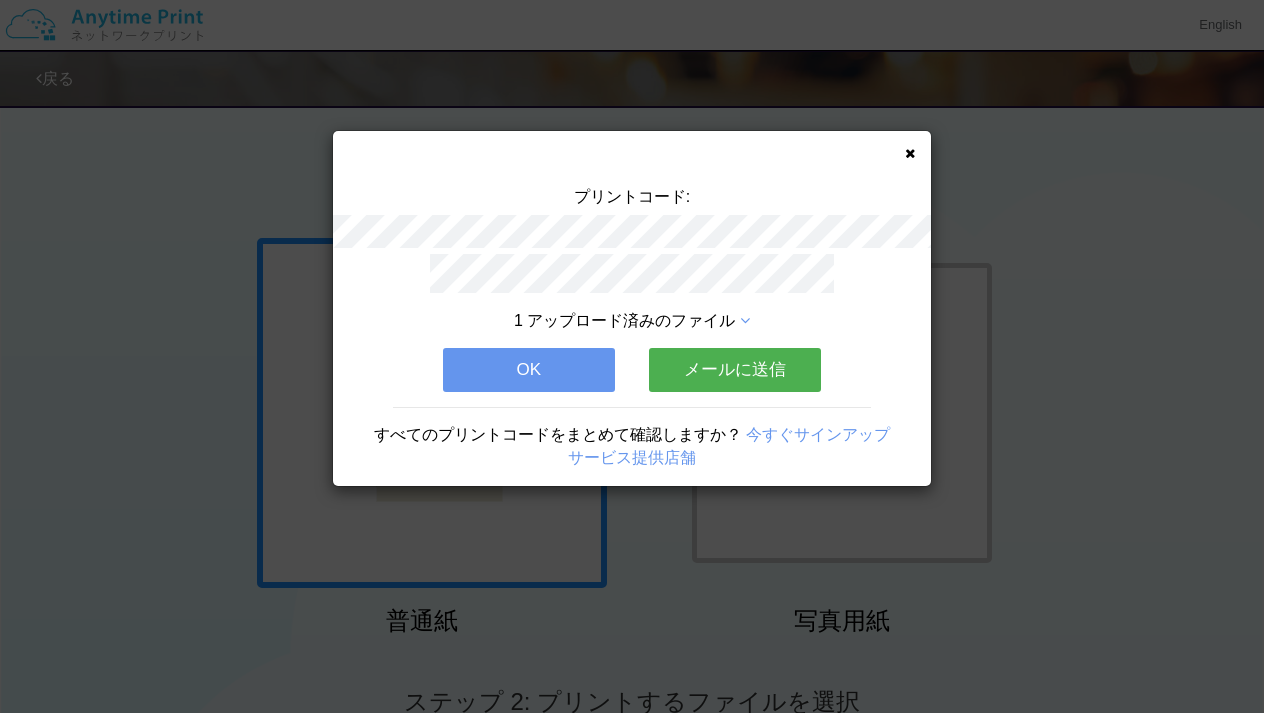 click on "プリントコード:
1 アップロード済みのファイル
OK
メールに送信
すべてのプリントコードをまとめて確認しますか？
今すぐサインアップ
サービス提供店舗" at bounding box center (632, 308) 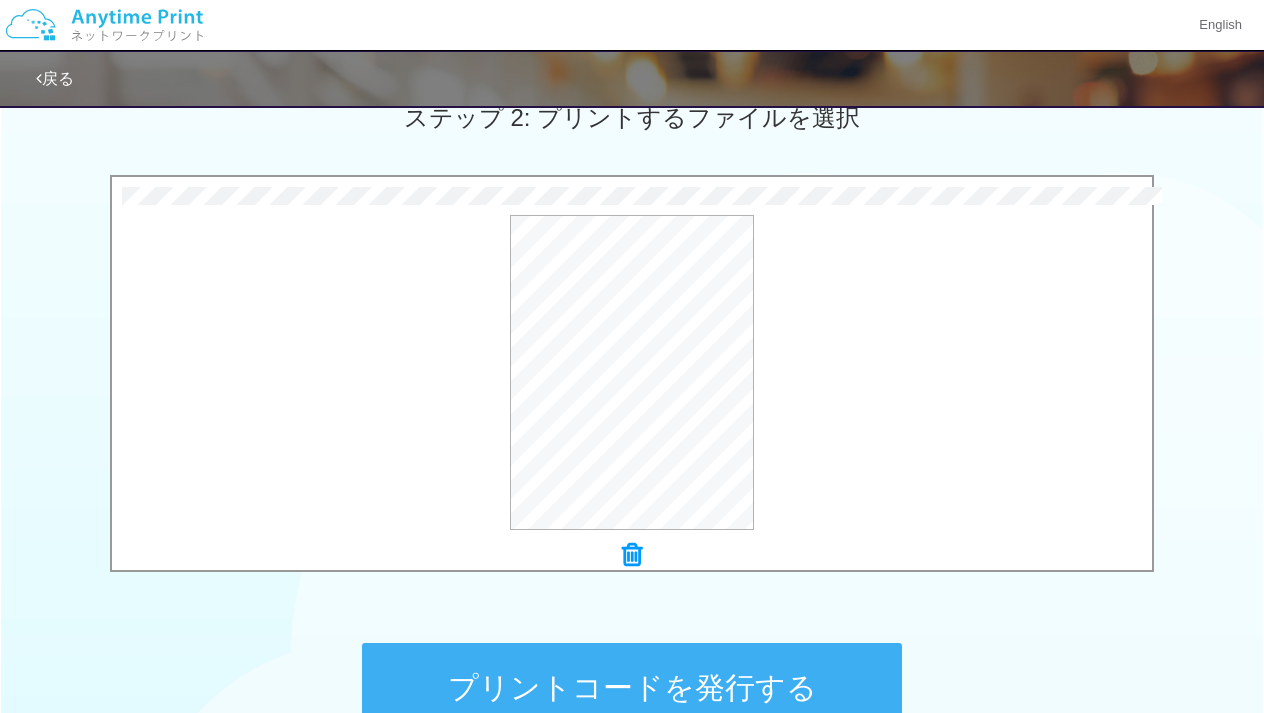 scroll, scrollTop: 583, scrollLeft: 0, axis: vertical 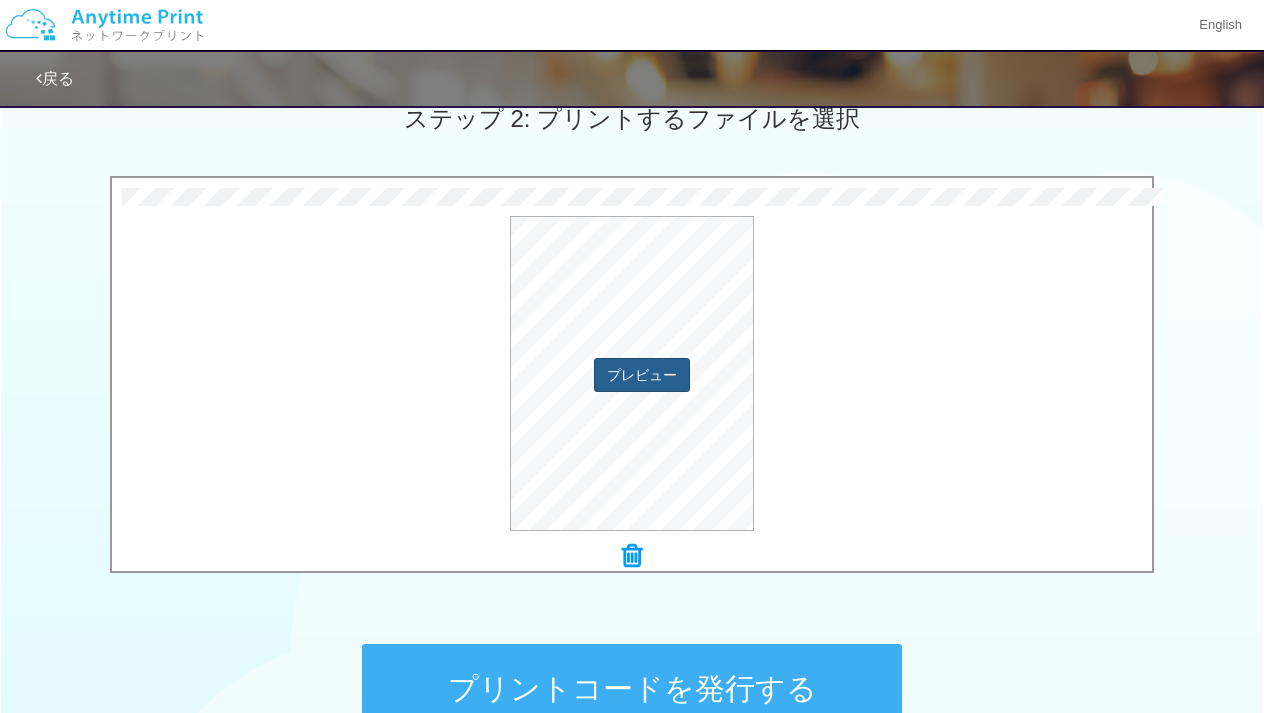 click on "プレビュー" at bounding box center [642, 375] 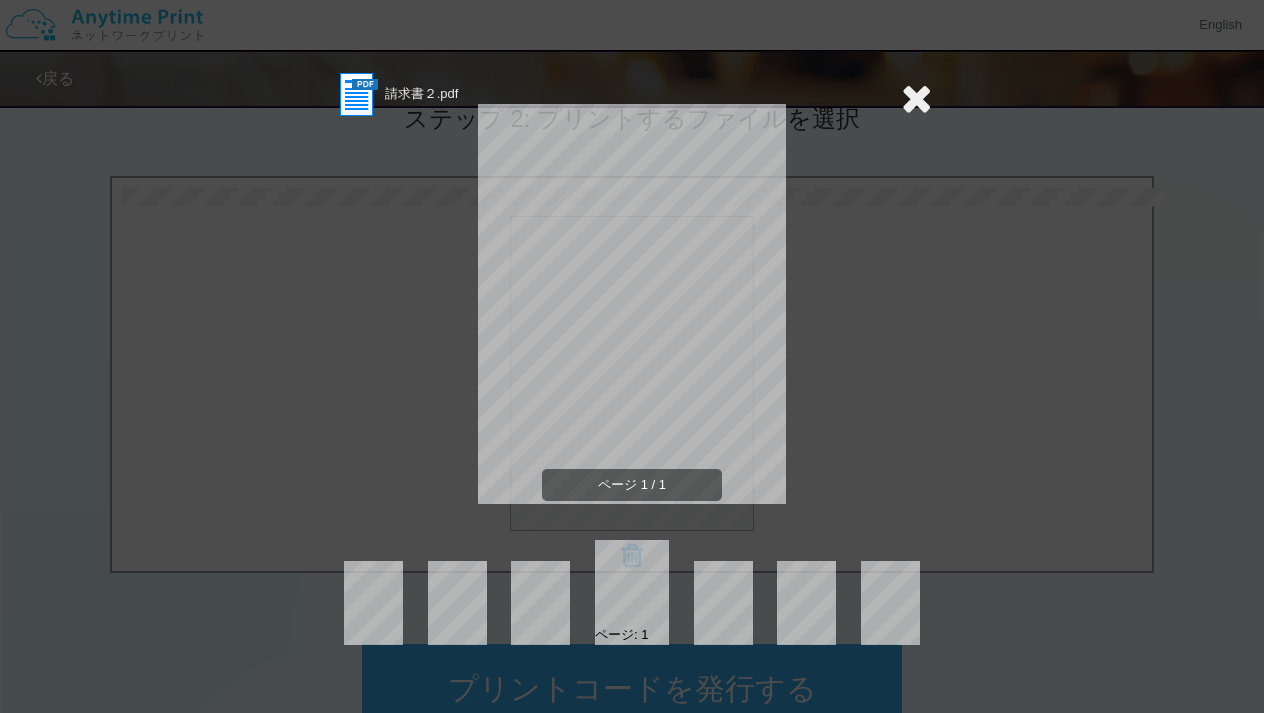 click at bounding box center [916, 98] 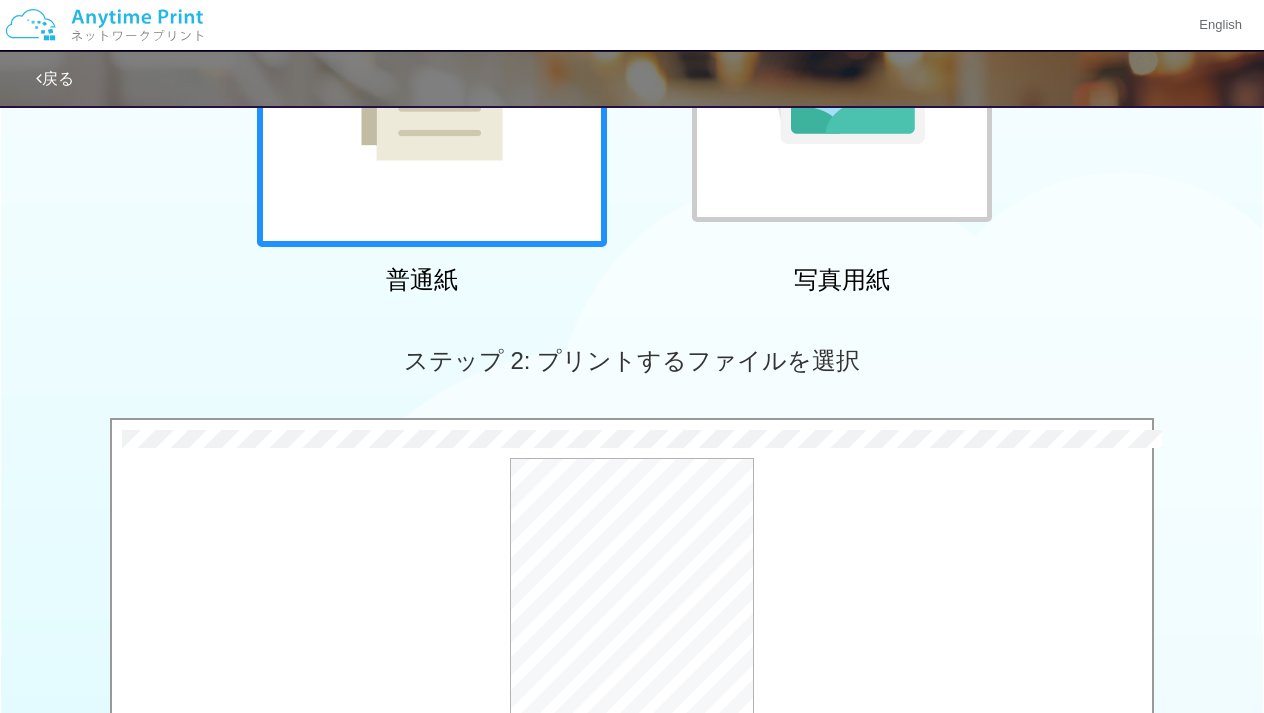 scroll, scrollTop: 305, scrollLeft: 0, axis: vertical 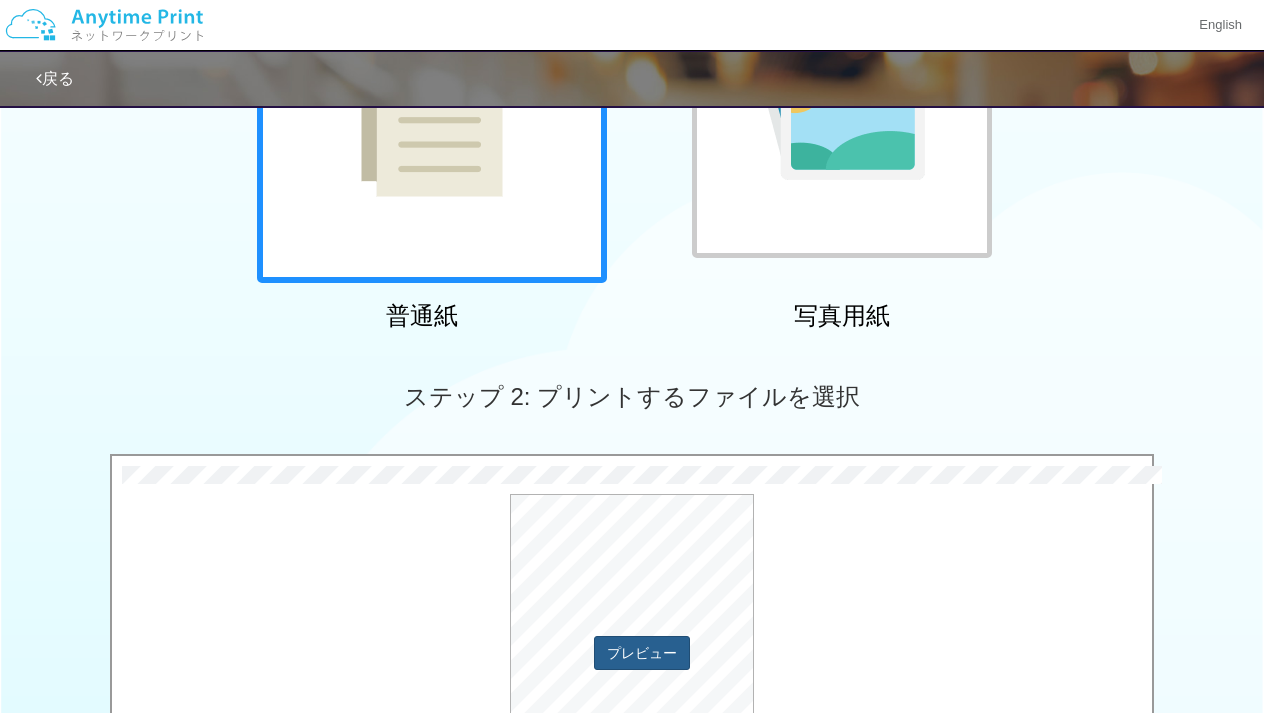 click on "プレビュー" at bounding box center [642, 653] 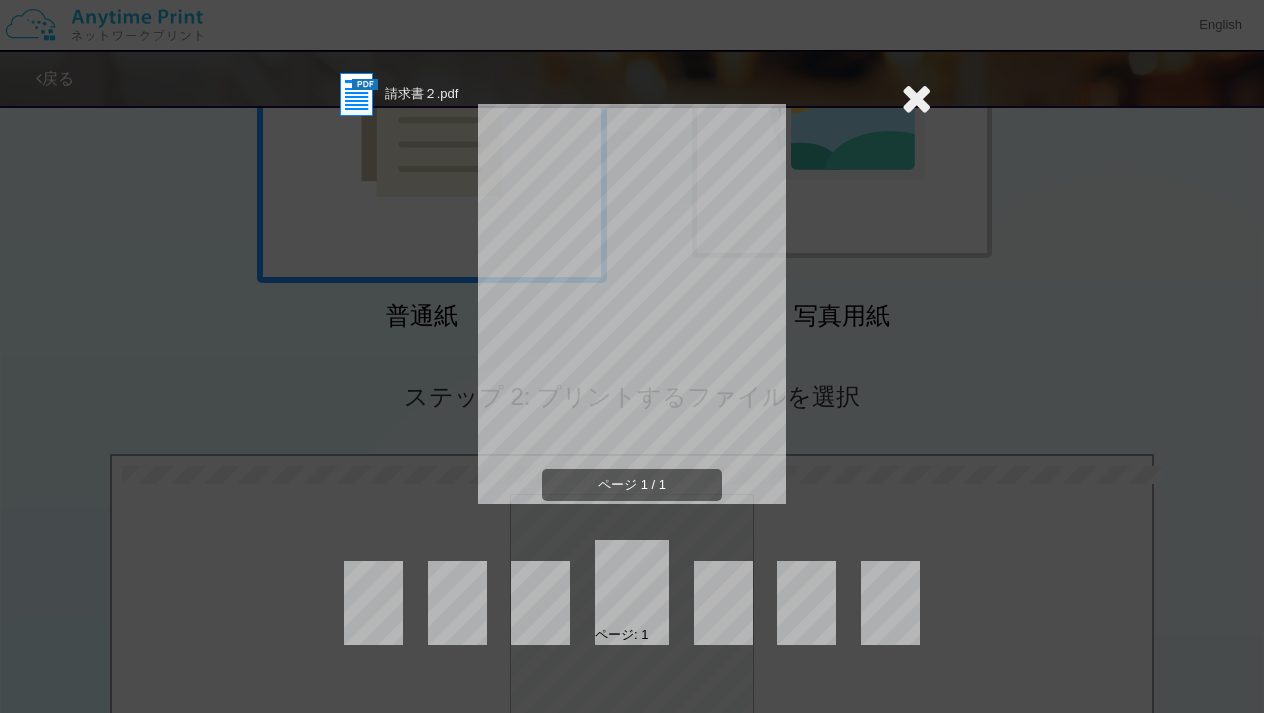 click at bounding box center (916, 98) 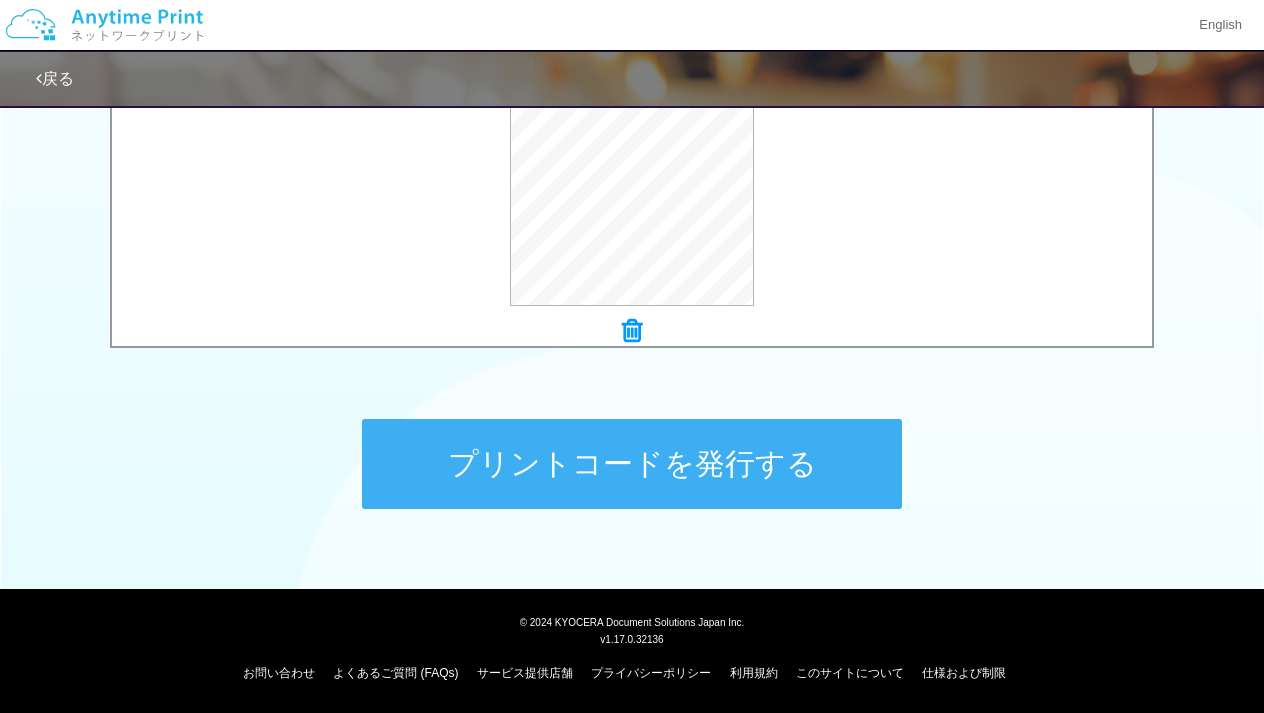 scroll, scrollTop: 807, scrollLeft: 0, axis: vertical 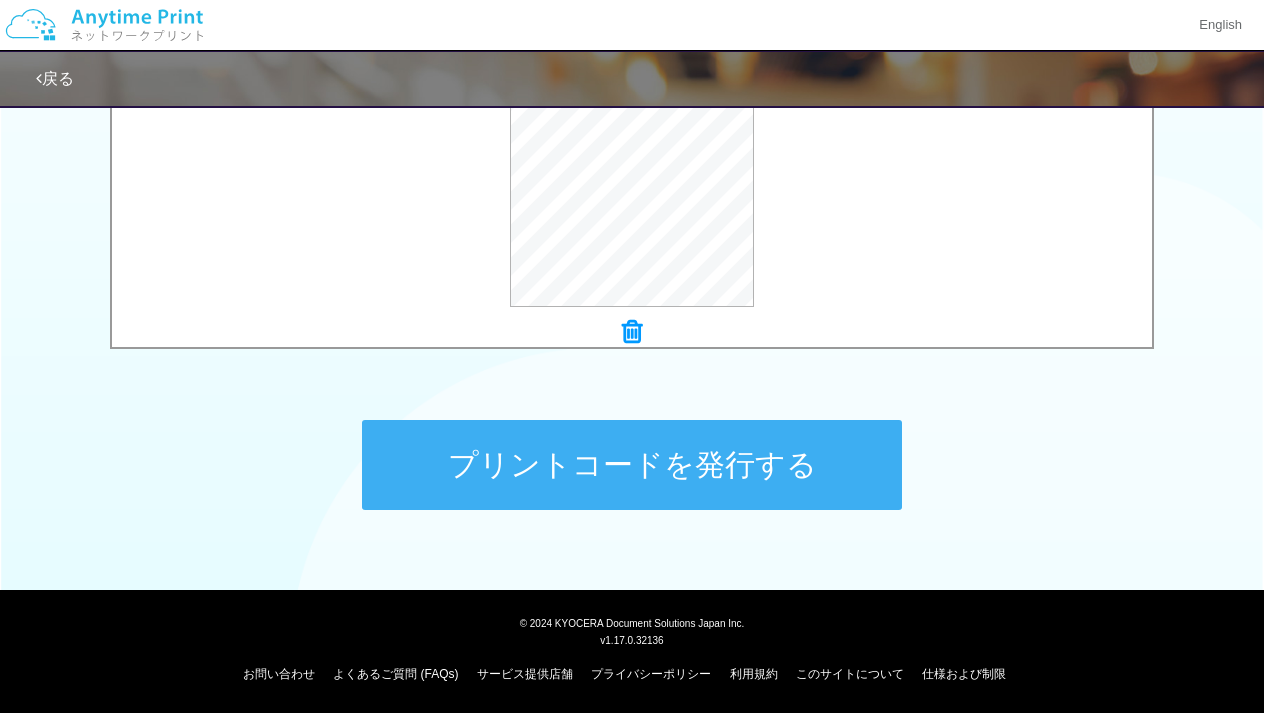 click on "プリントコードを発行する" at bounding box center (632, 465) 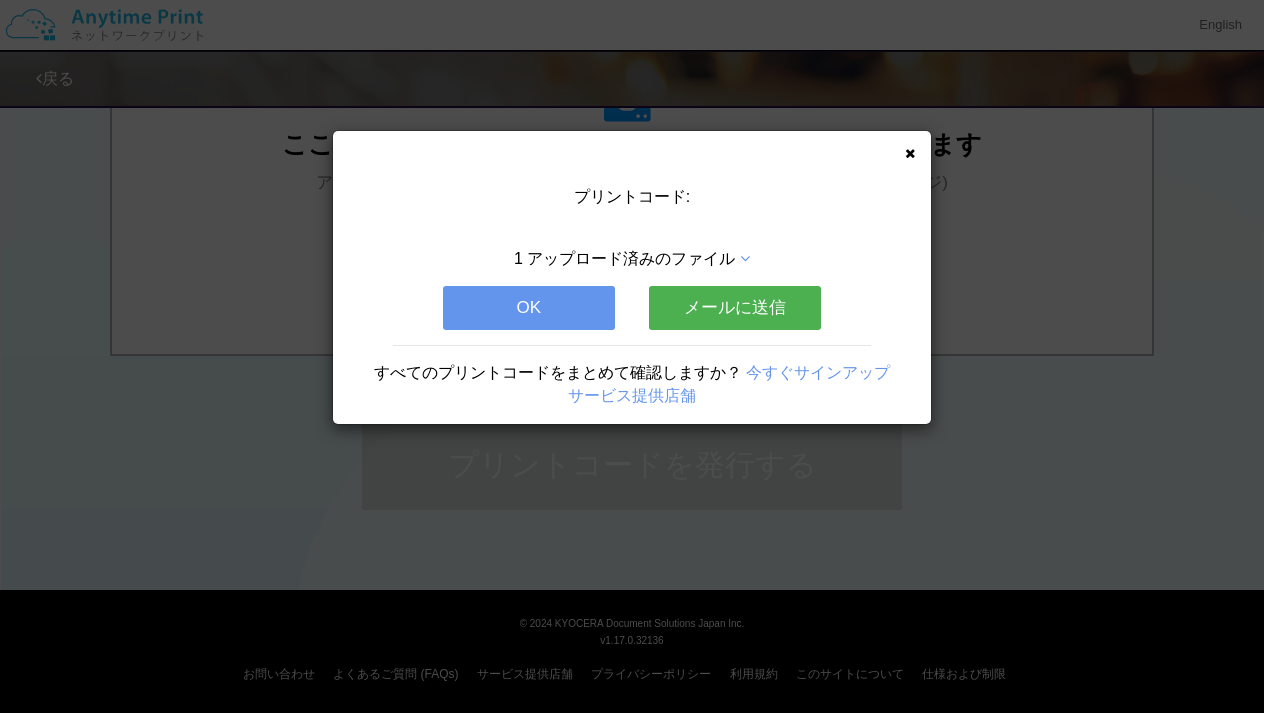 scroll, scrollTop: 0, scrollLeft: 0, axis: both 